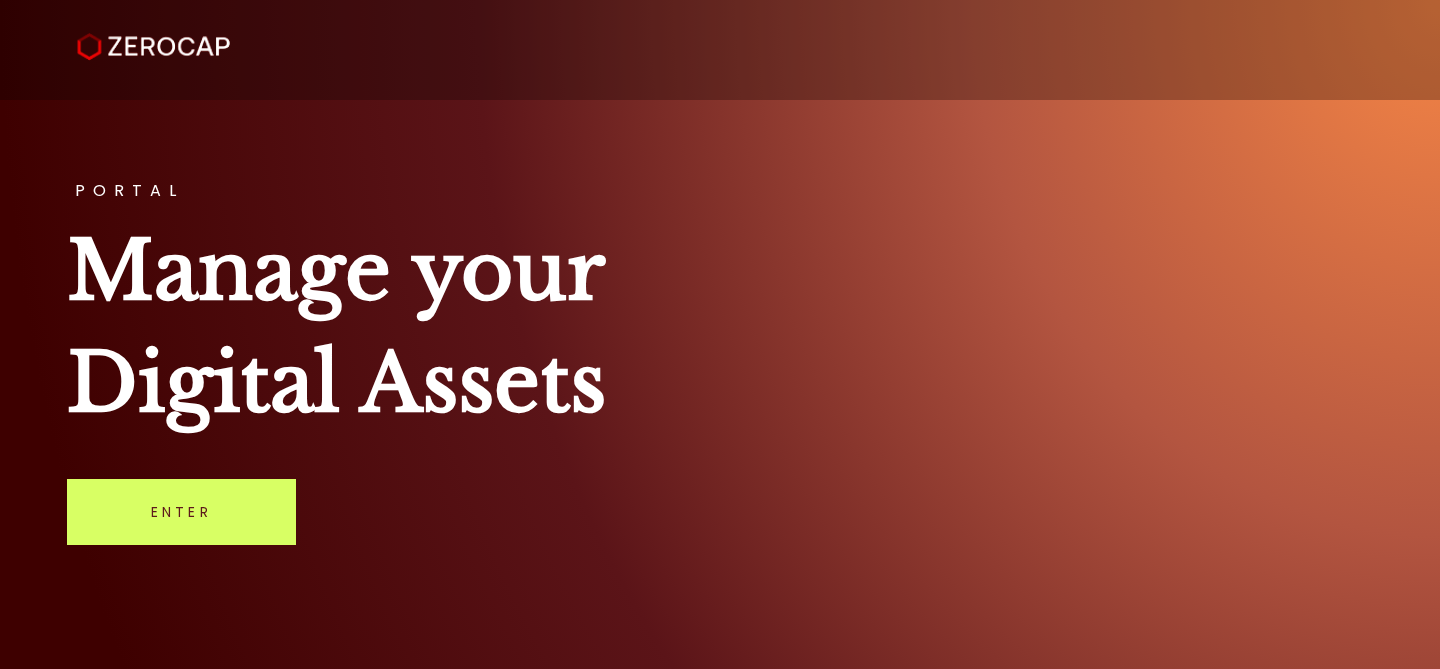 scroll, scrollTop: 0, scrollLeft: 0, axis: both 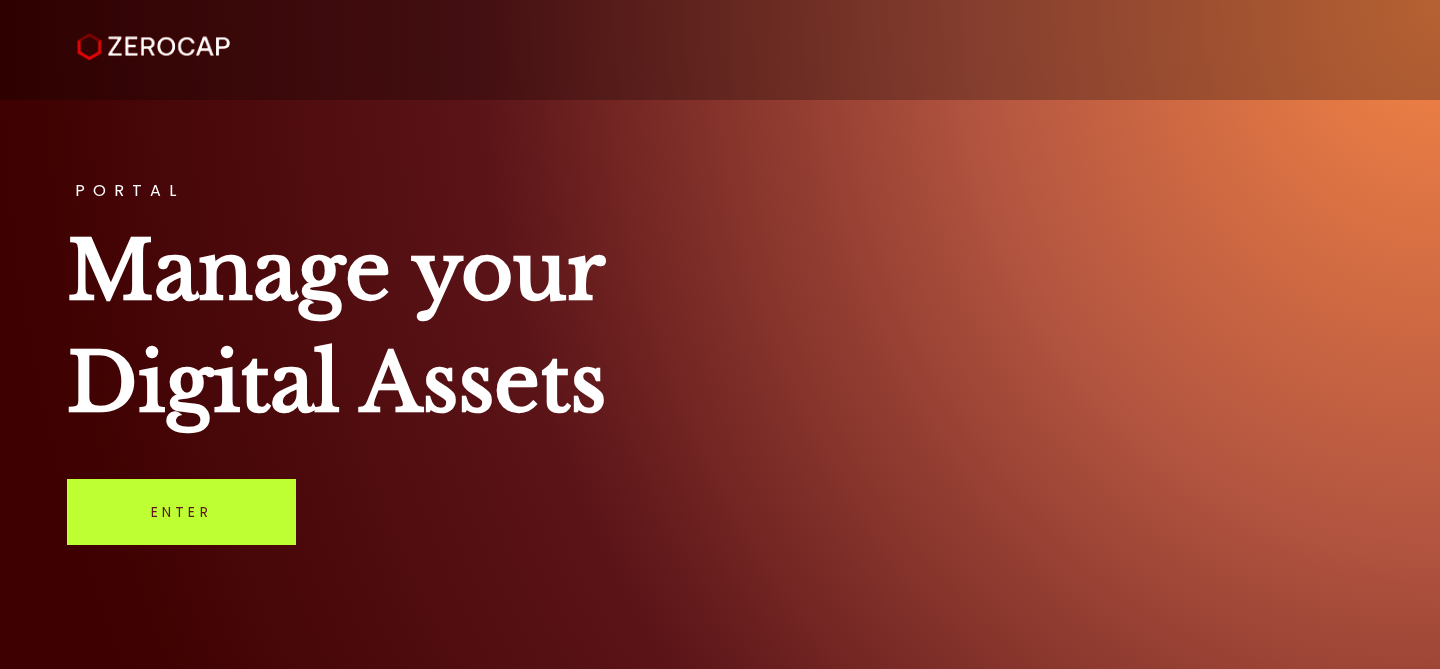 click on "Enter" at bounding box center (181, 512) 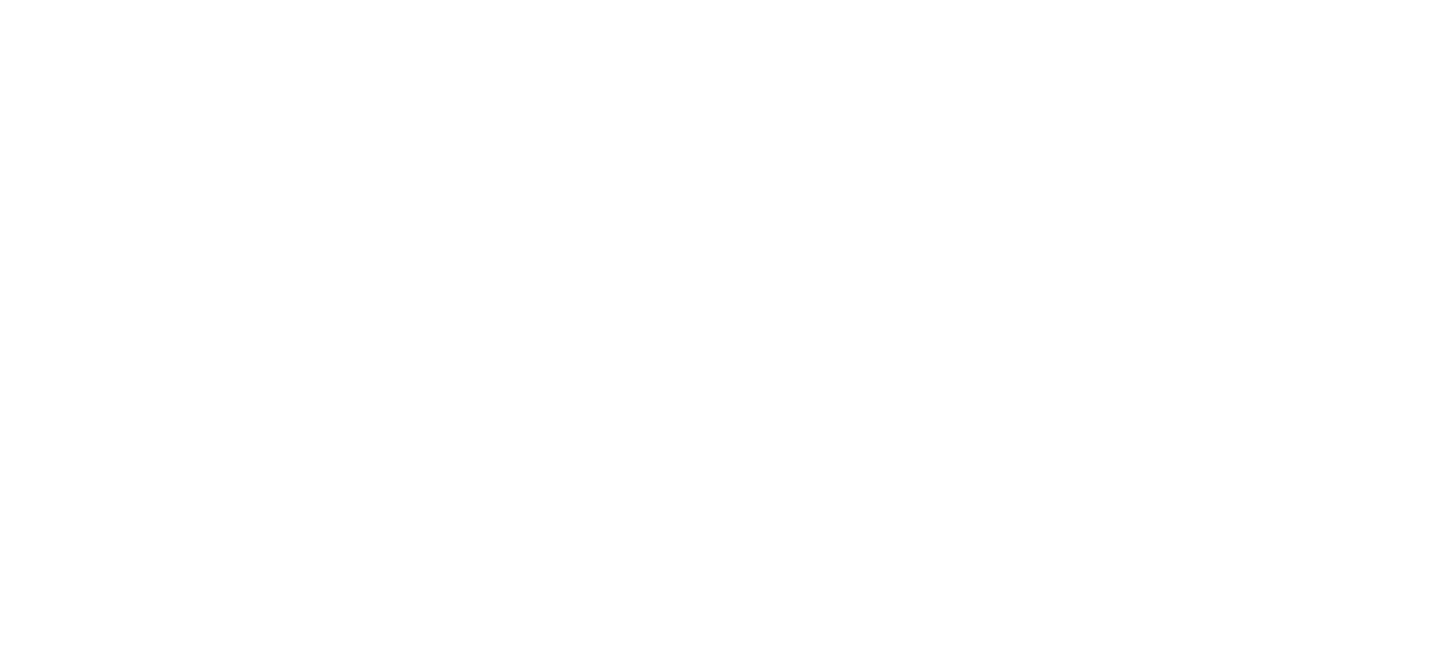 scroll, scrollTop: 0, scrollLeft: 0, axis: both 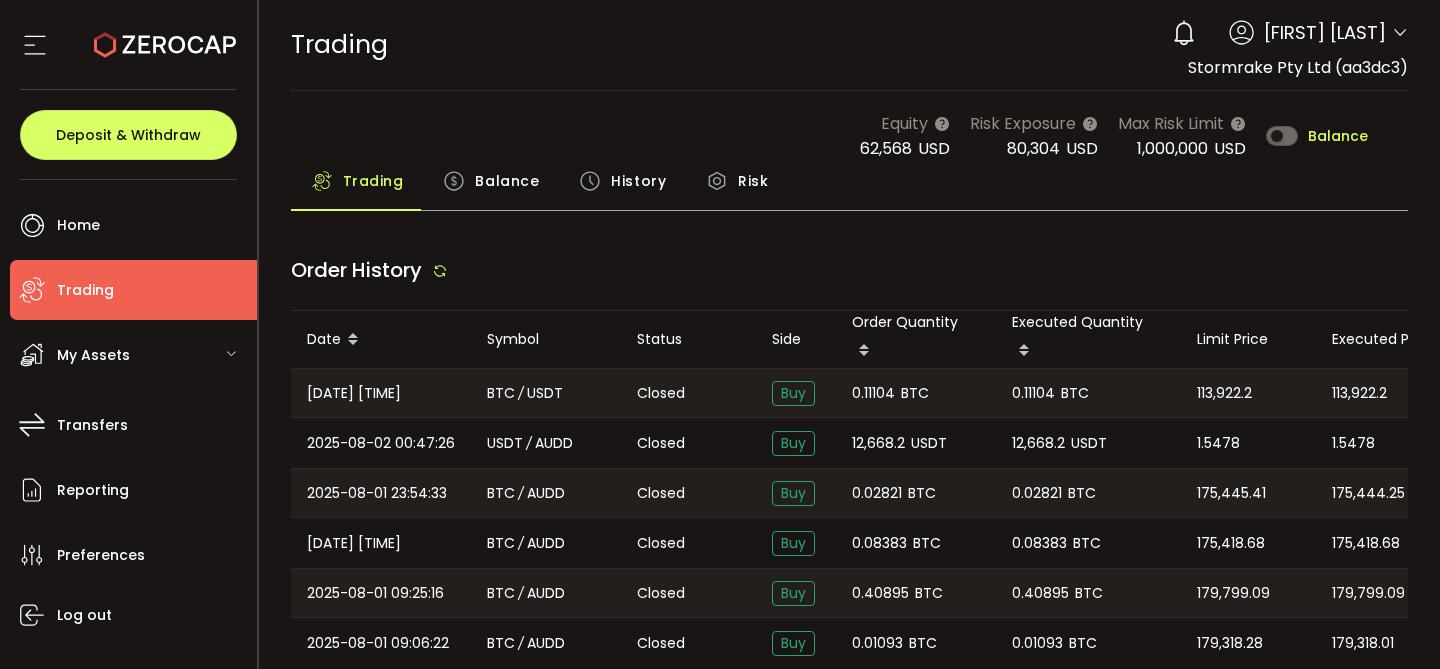 type on "***" 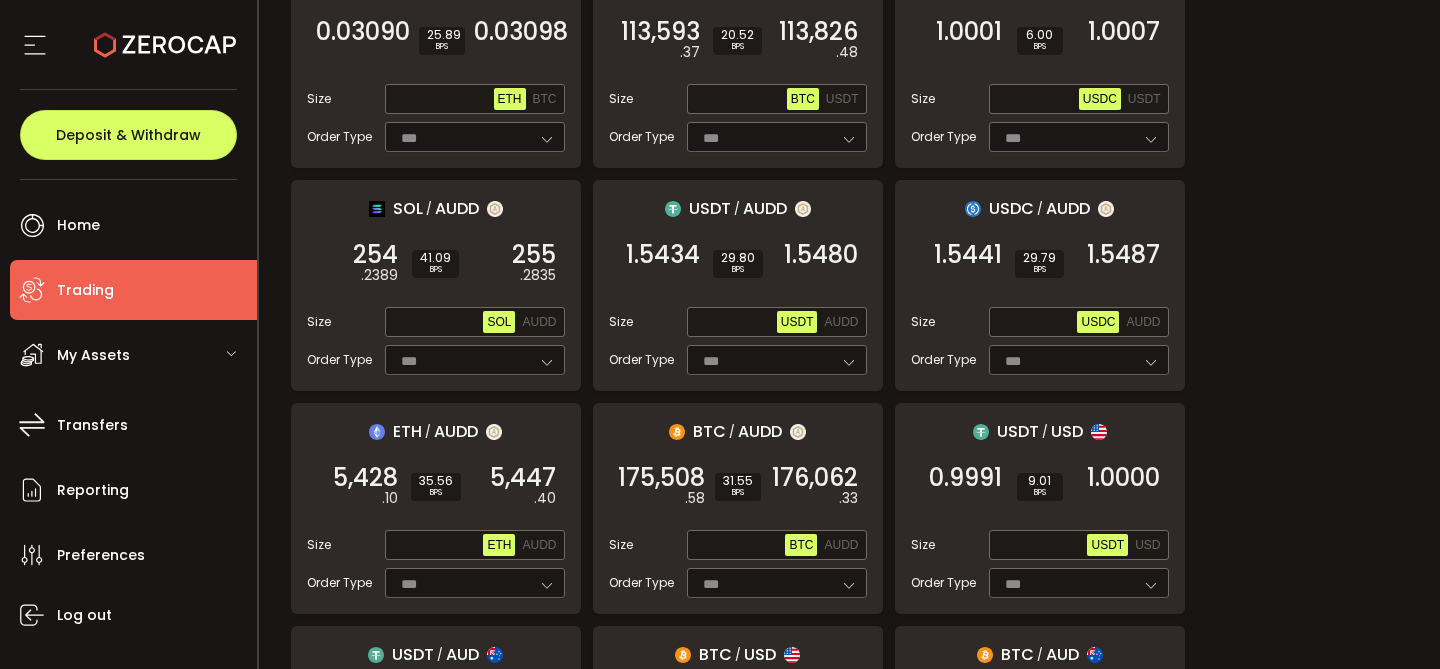 scroll, scrollTop: 511, scrollLeft: 0, axis: vertical 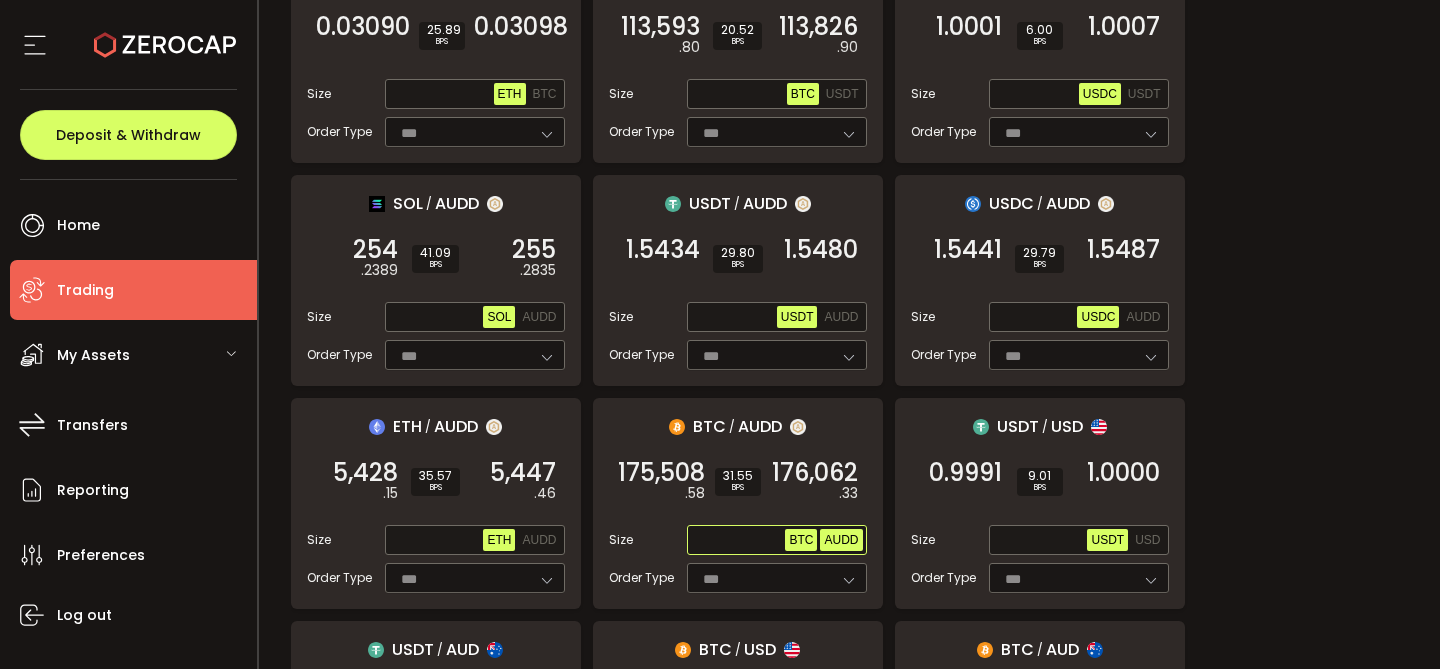 click on "AUDD" at bounding box center [841, 540] 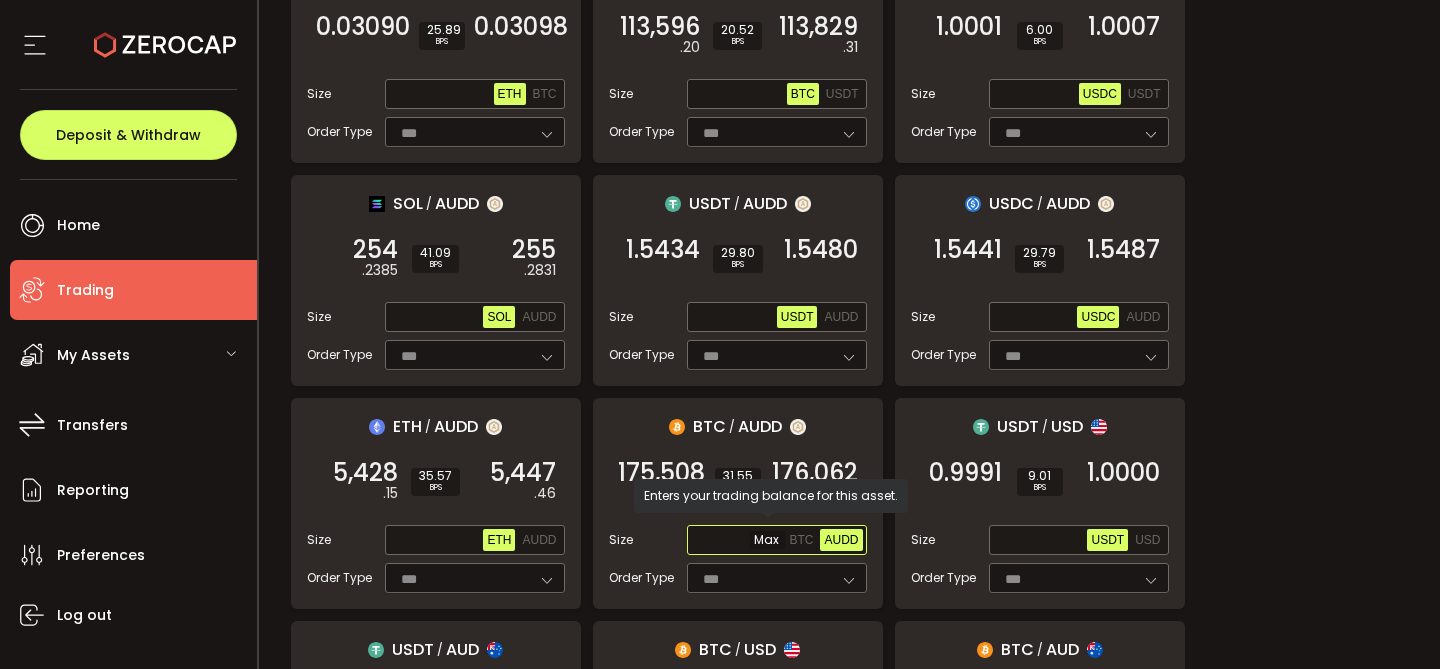 click at bounding box center [738, 541] 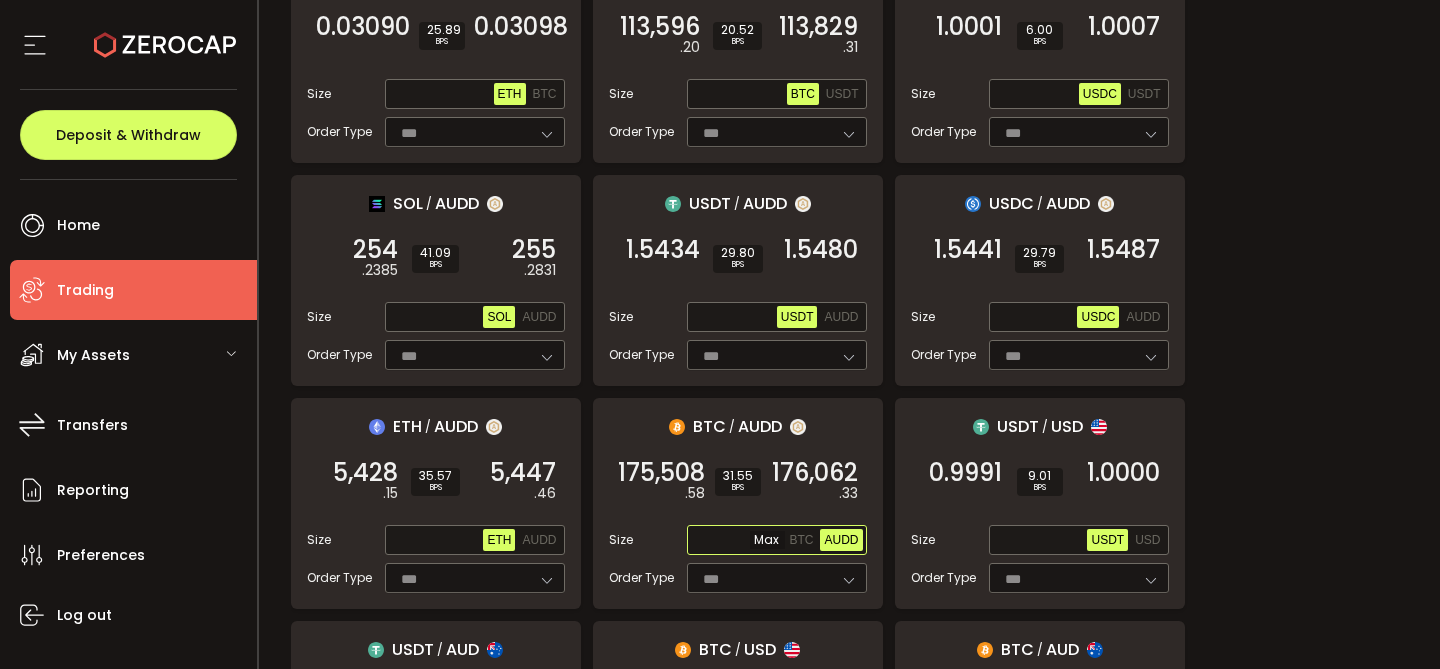 paste on "**********" 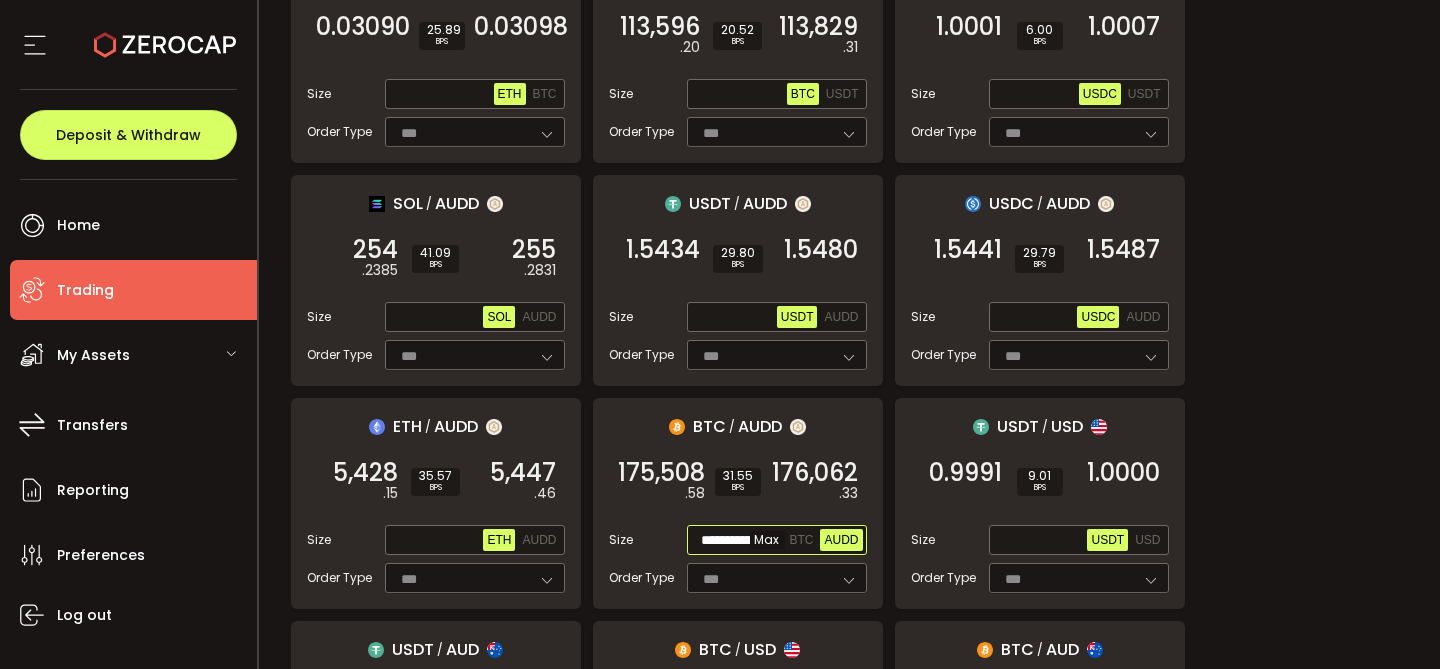 scroll, scrollTop: 0, scrollLeft: 10, axis: horizontal 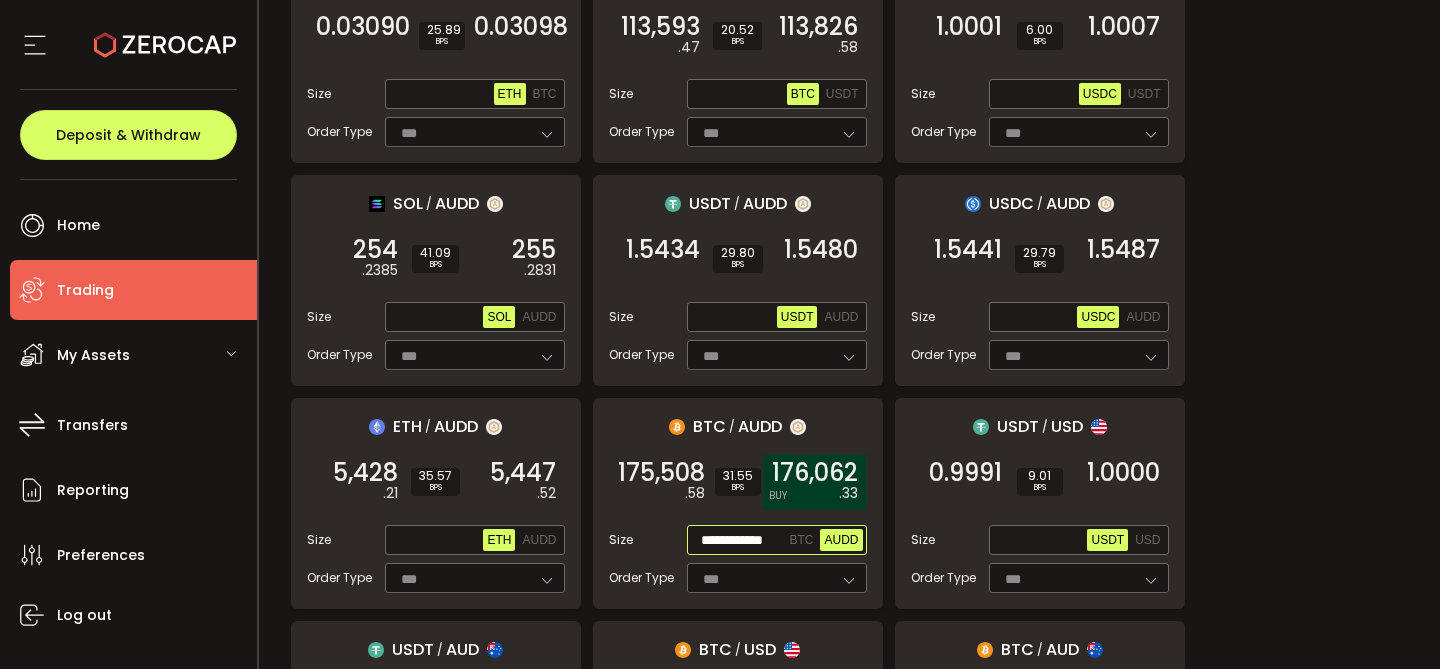 type on "**********" 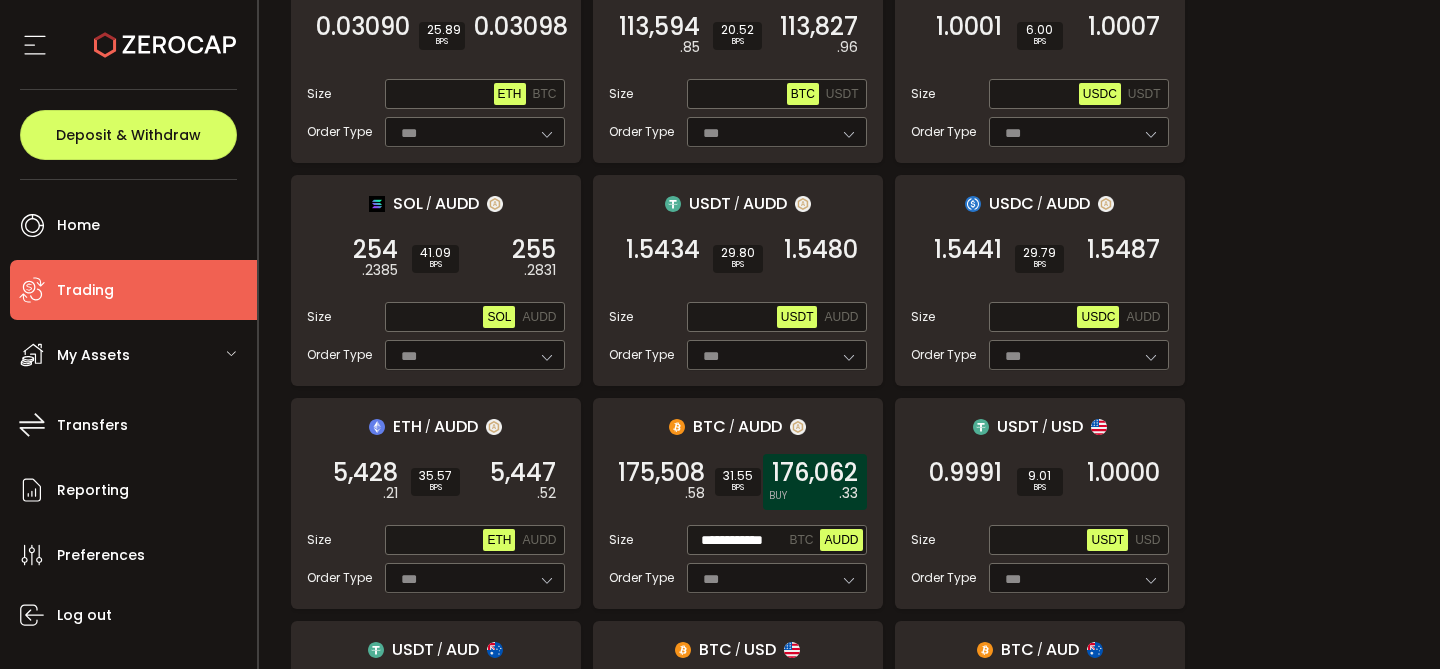 click on "176,062" at bounding box center [815, 473] 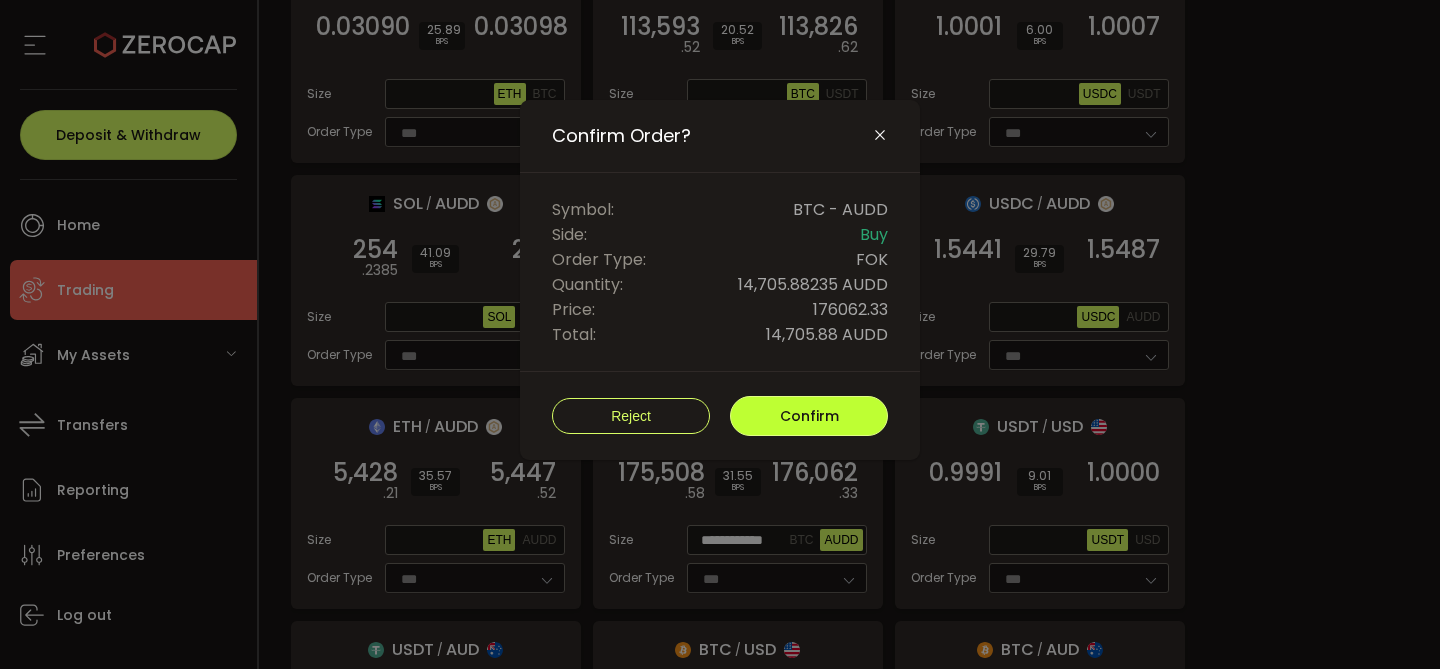 click on "Confirm" at bounding box center [809, 416] 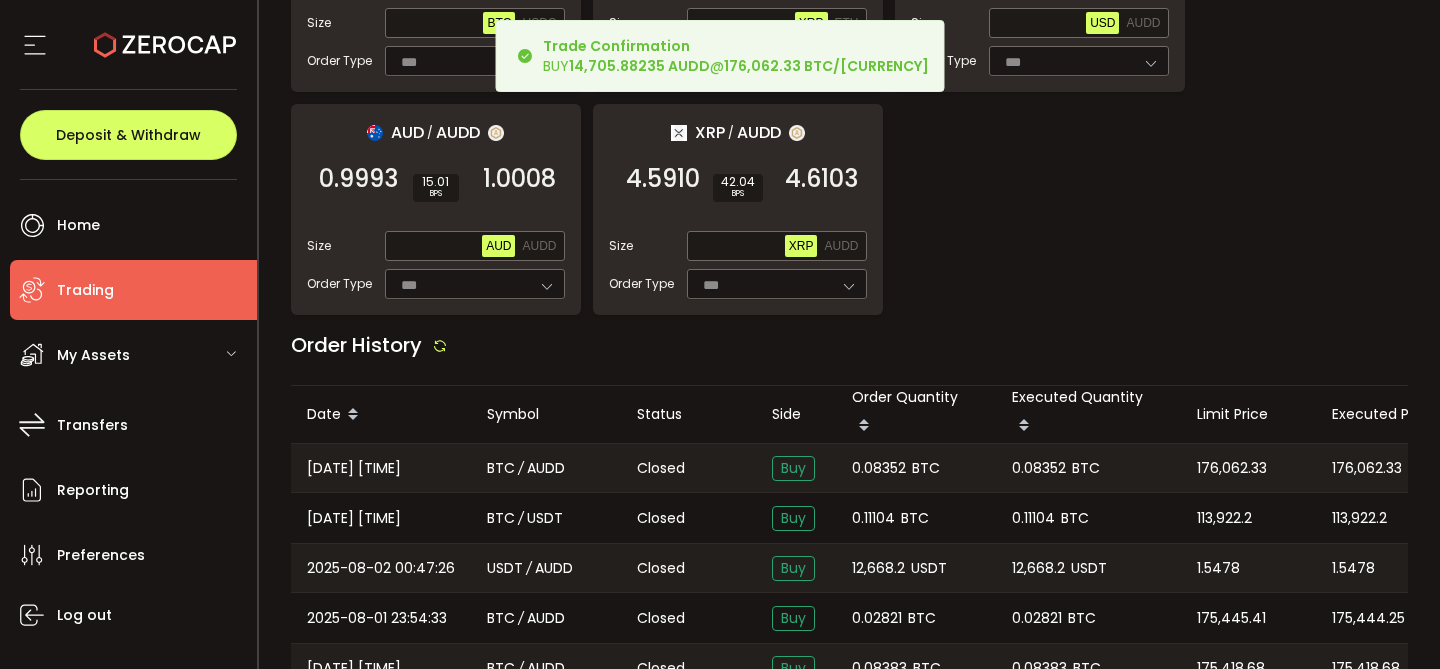 scroll, scrollTop: 2217, scrollLeft: 0, axis: vertical 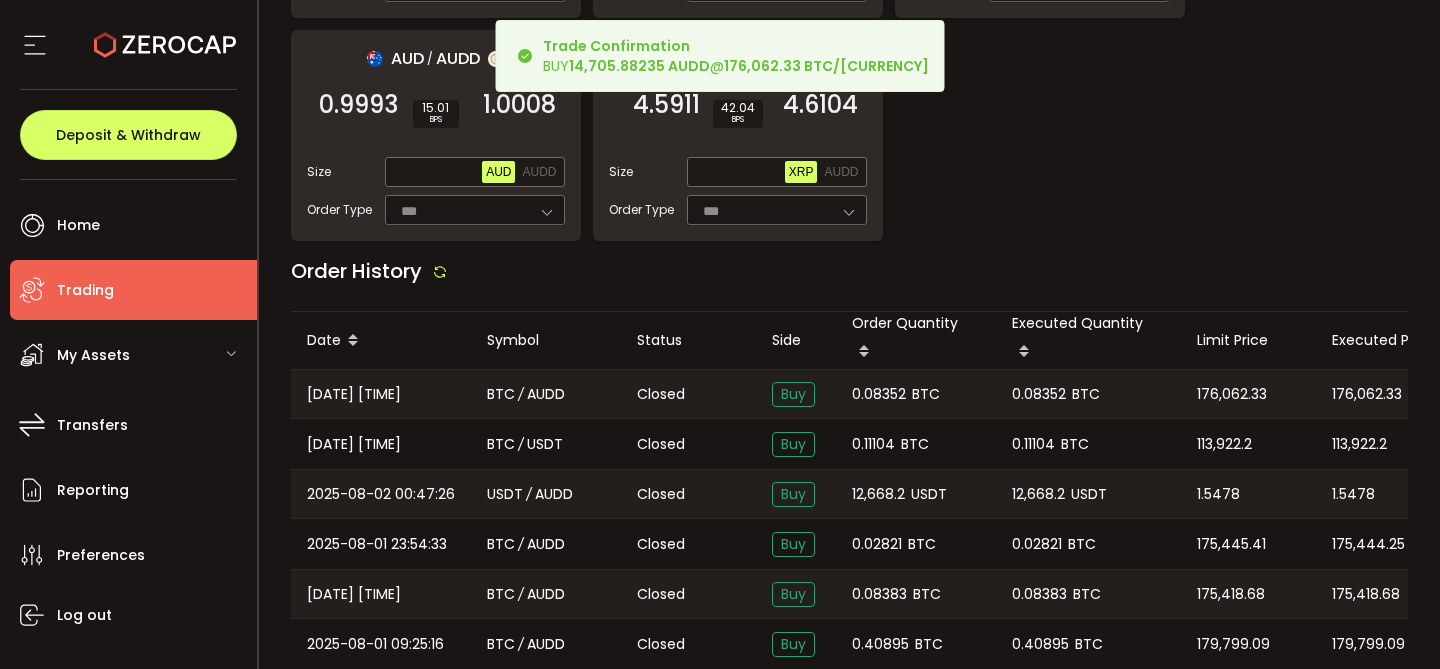 click on "0.08352" at bounding box center [879, 394] 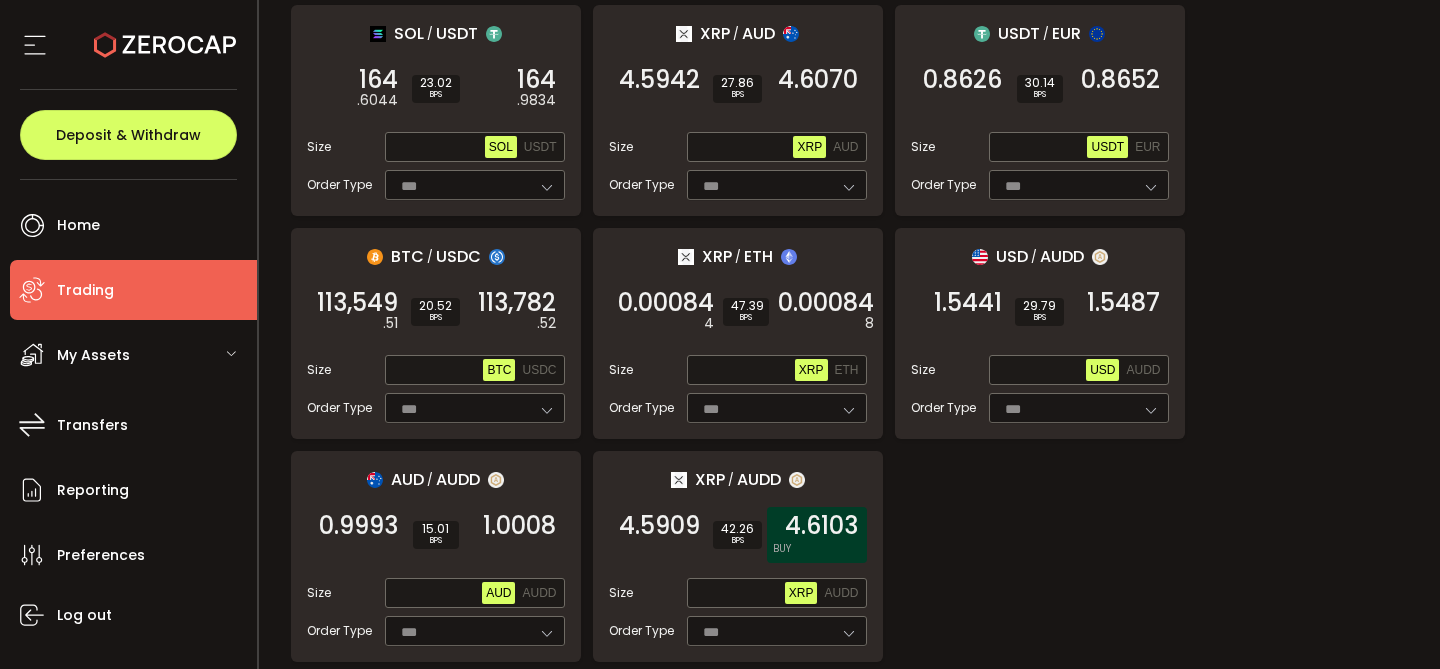 scroll, scrollTop: 1859, scrollLeft: 0, axis: vertical 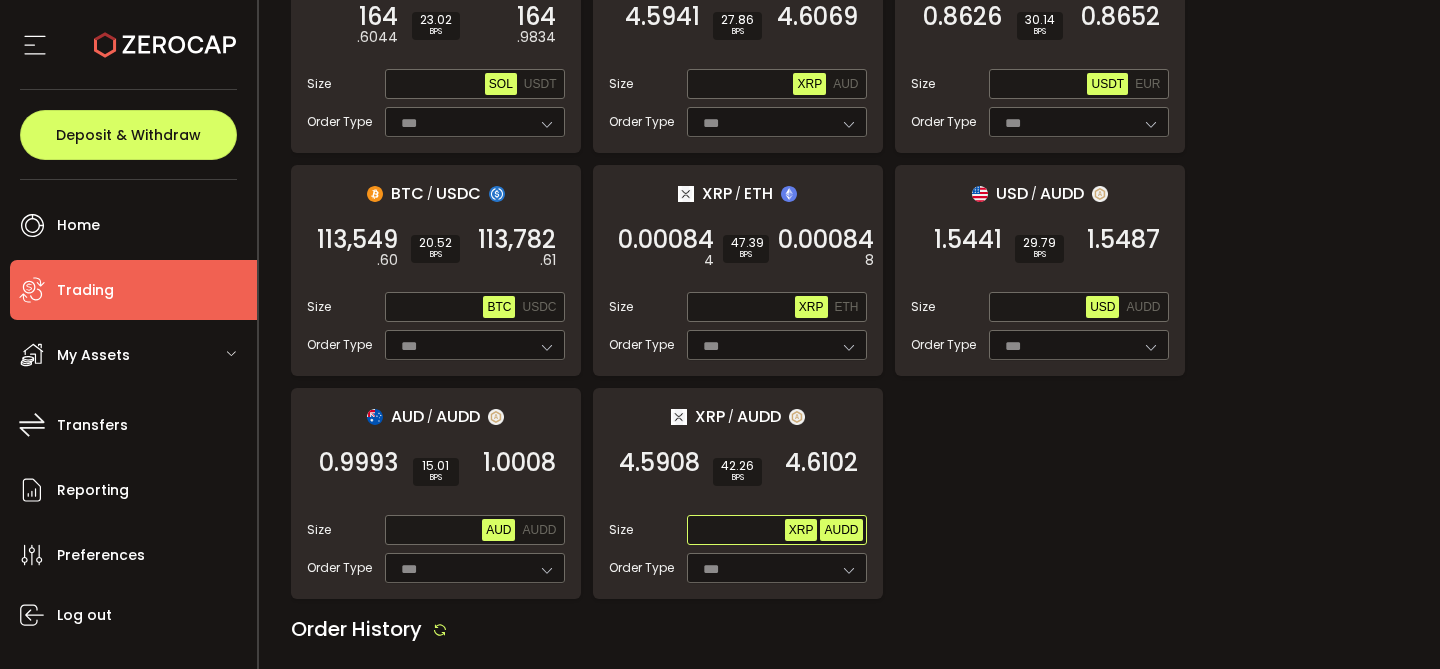 click on "AUDD" at bounding box center (841, 530) 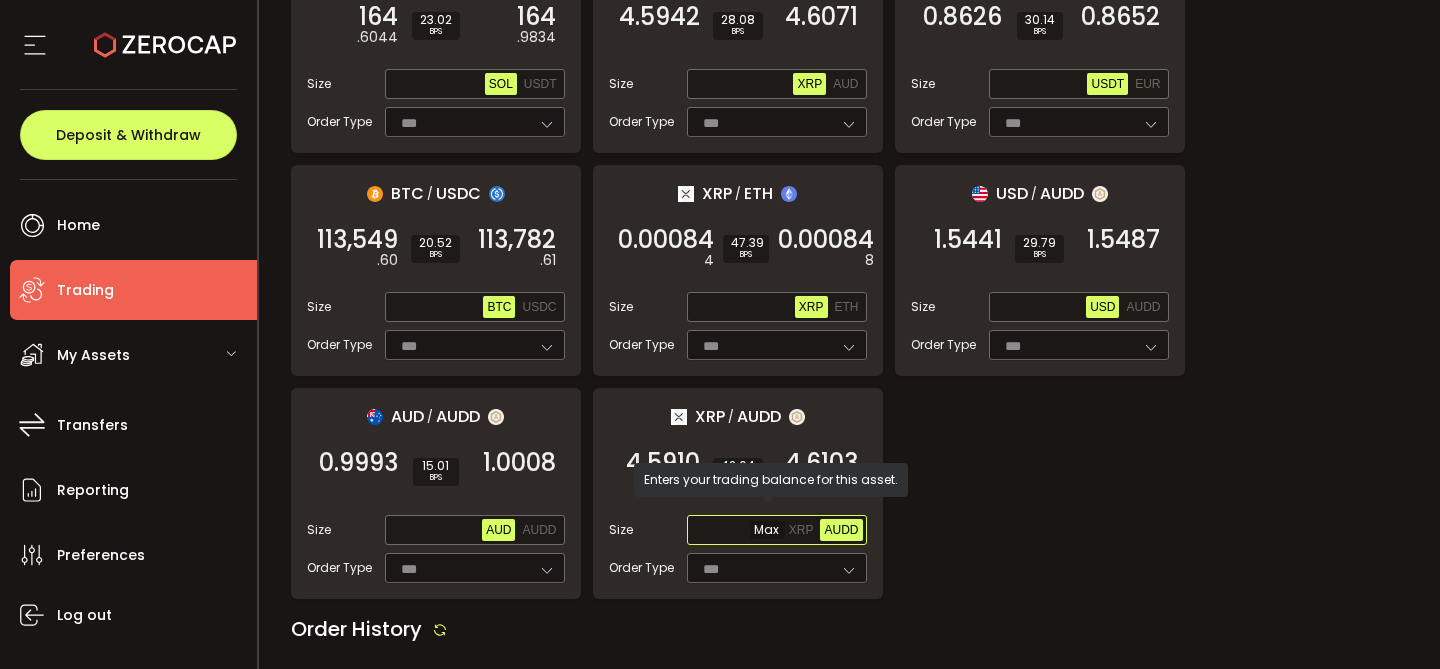 click at bounding box center (738, 531) 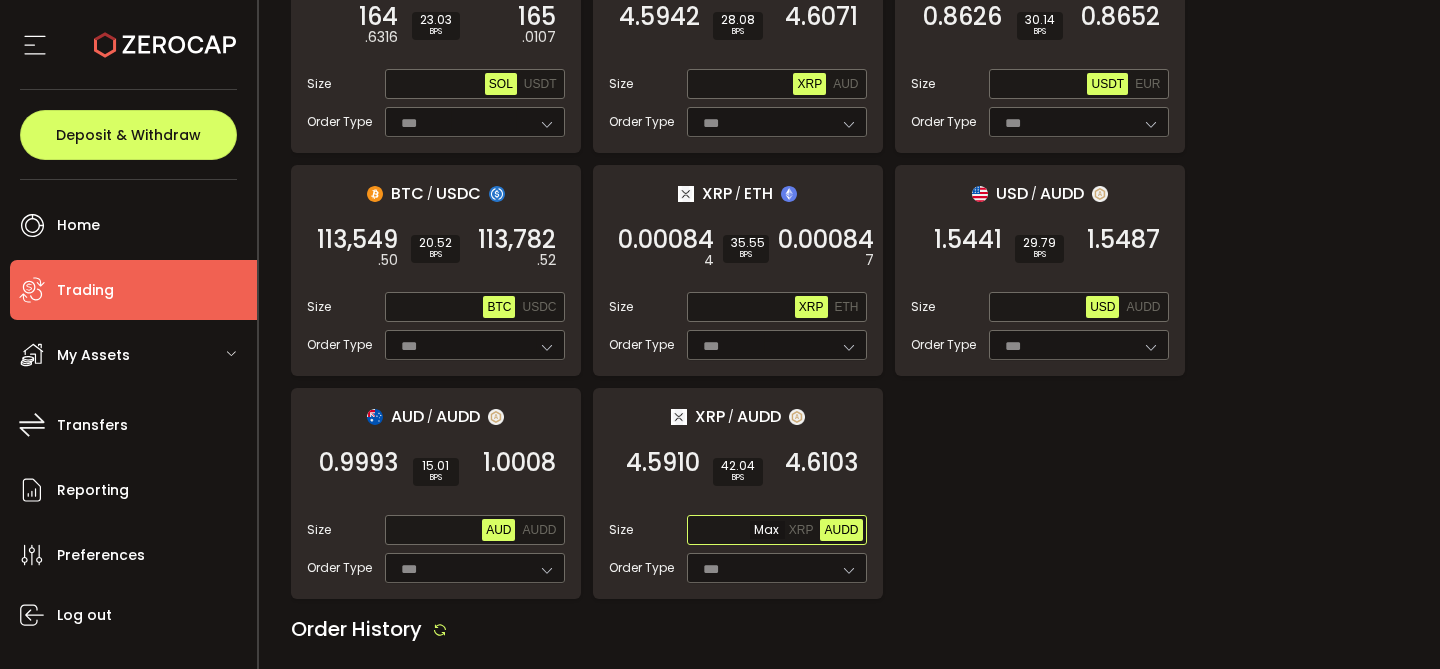 paste on "**********" 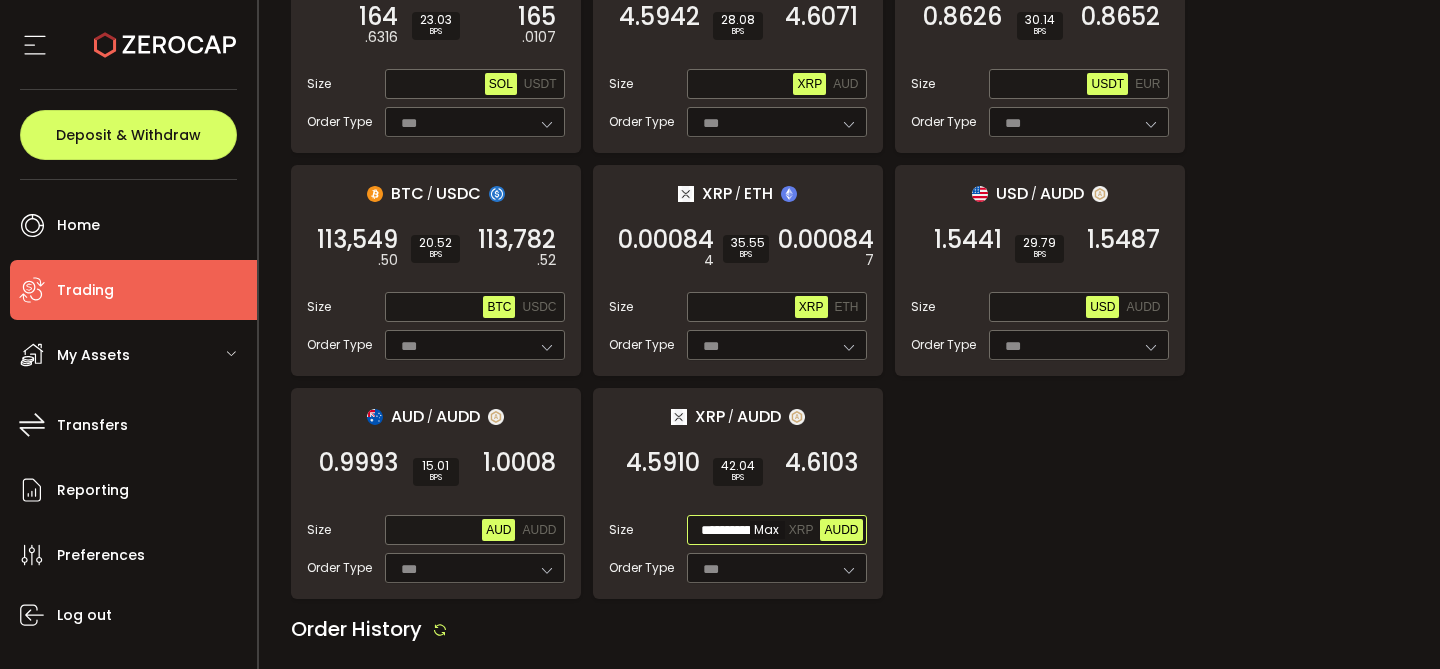 scroll, scrollTop: 0, scrollLeft: 11, axis: horizontal 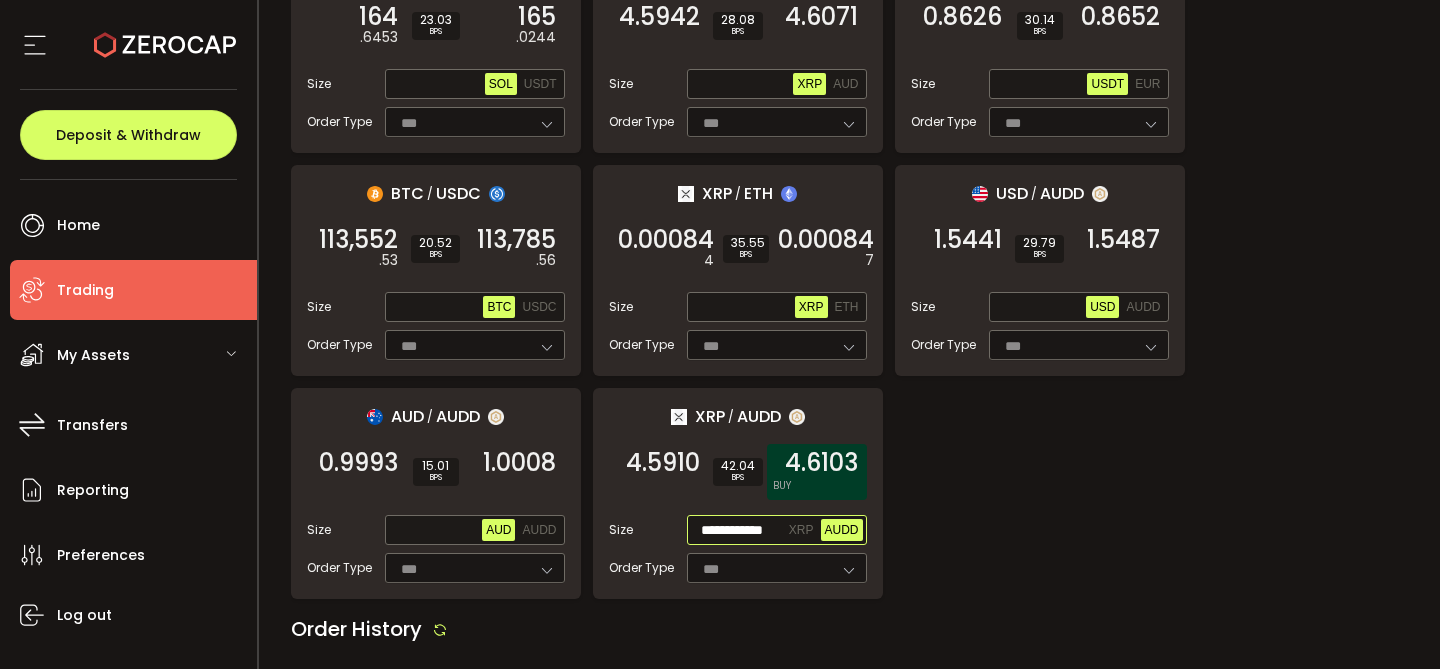 type on "**********" 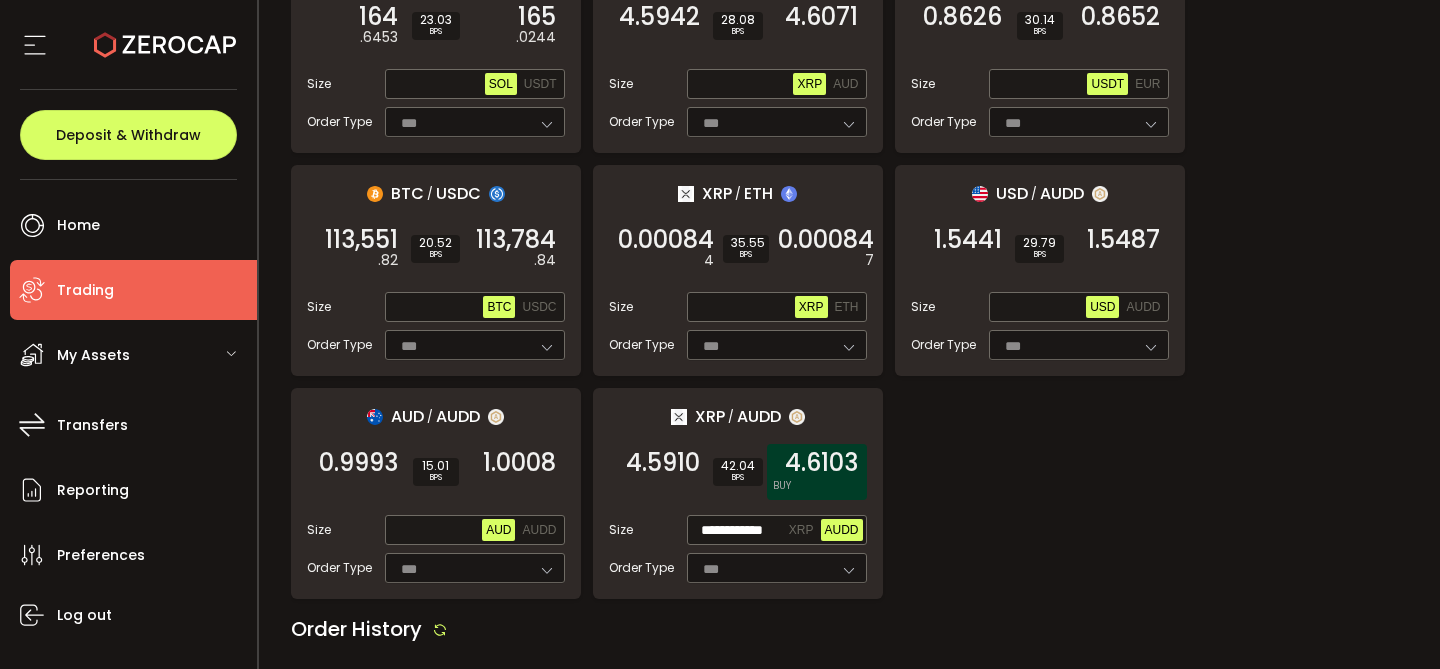 scroll, scrollTop: 0, scrollLeft: 0, axis: both 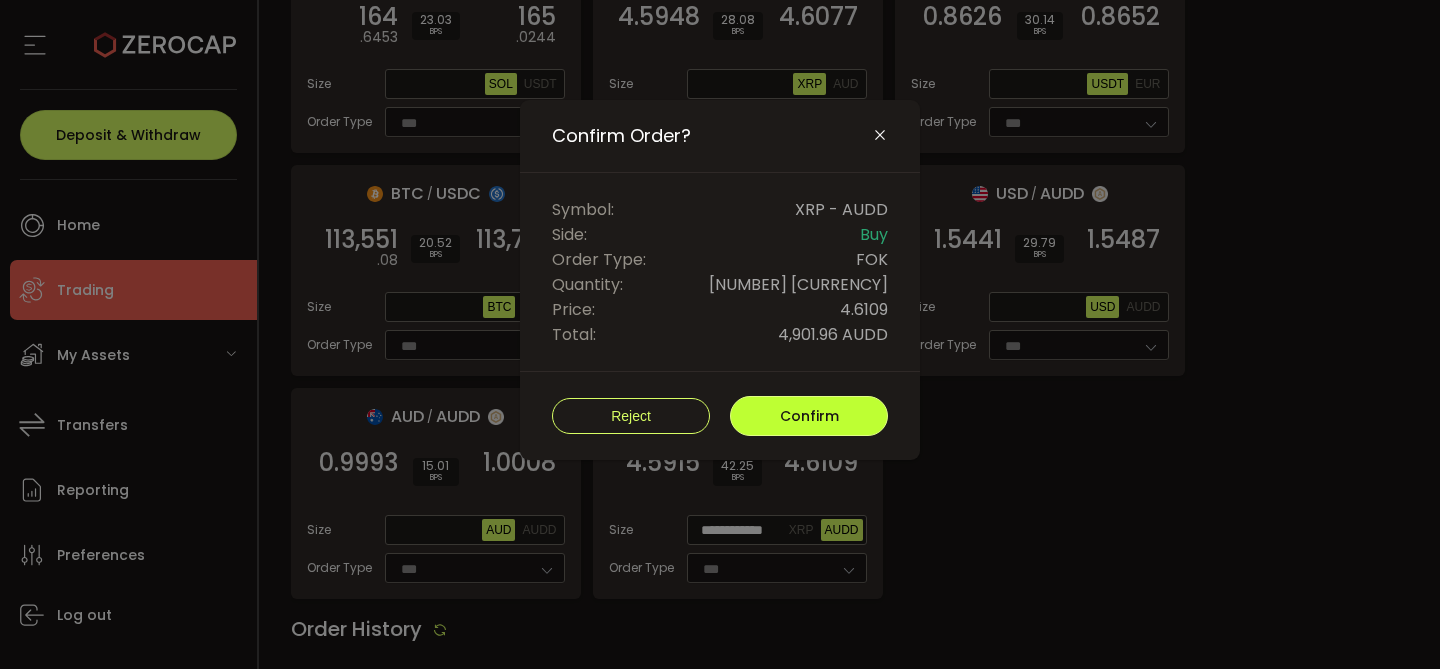 click on "Confirm" at bounding box center [809, 416] 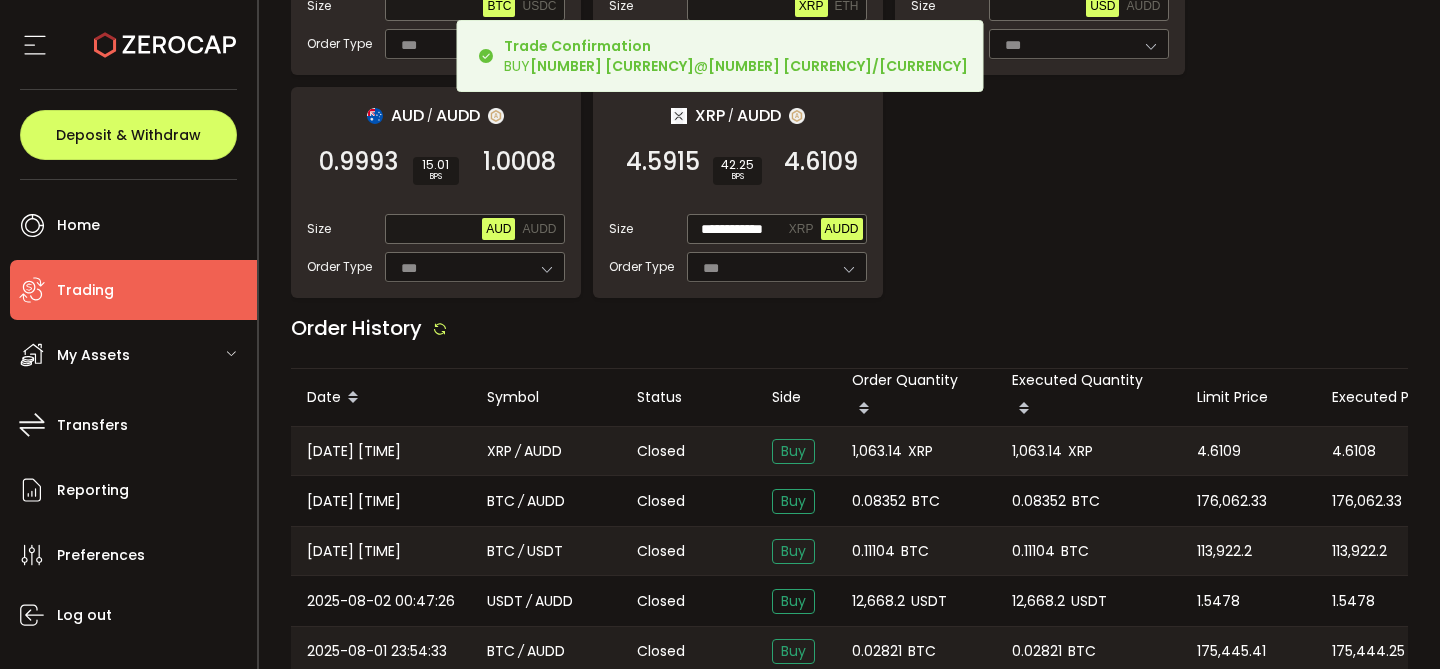 scroll, scrollTop: 2164, scrollLeft: 0, axis: vertical 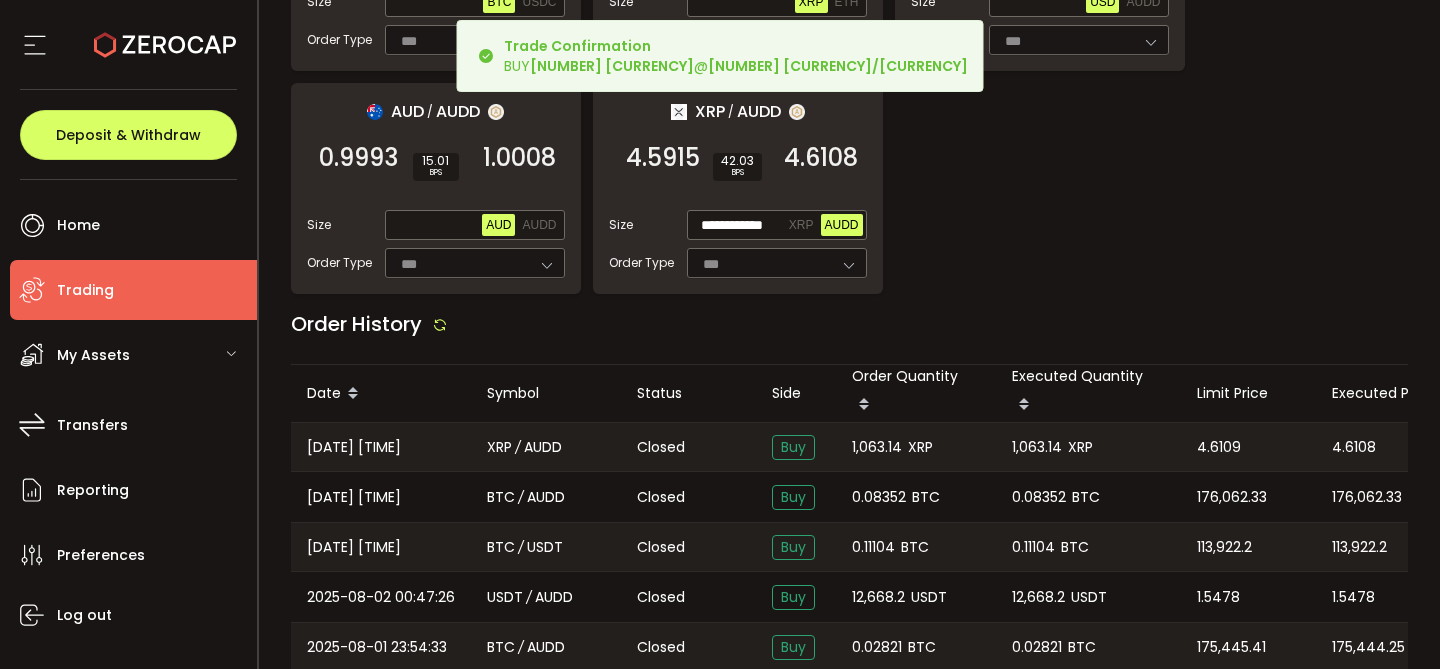 click on "1,063.14" at bounding box center [877, 447] 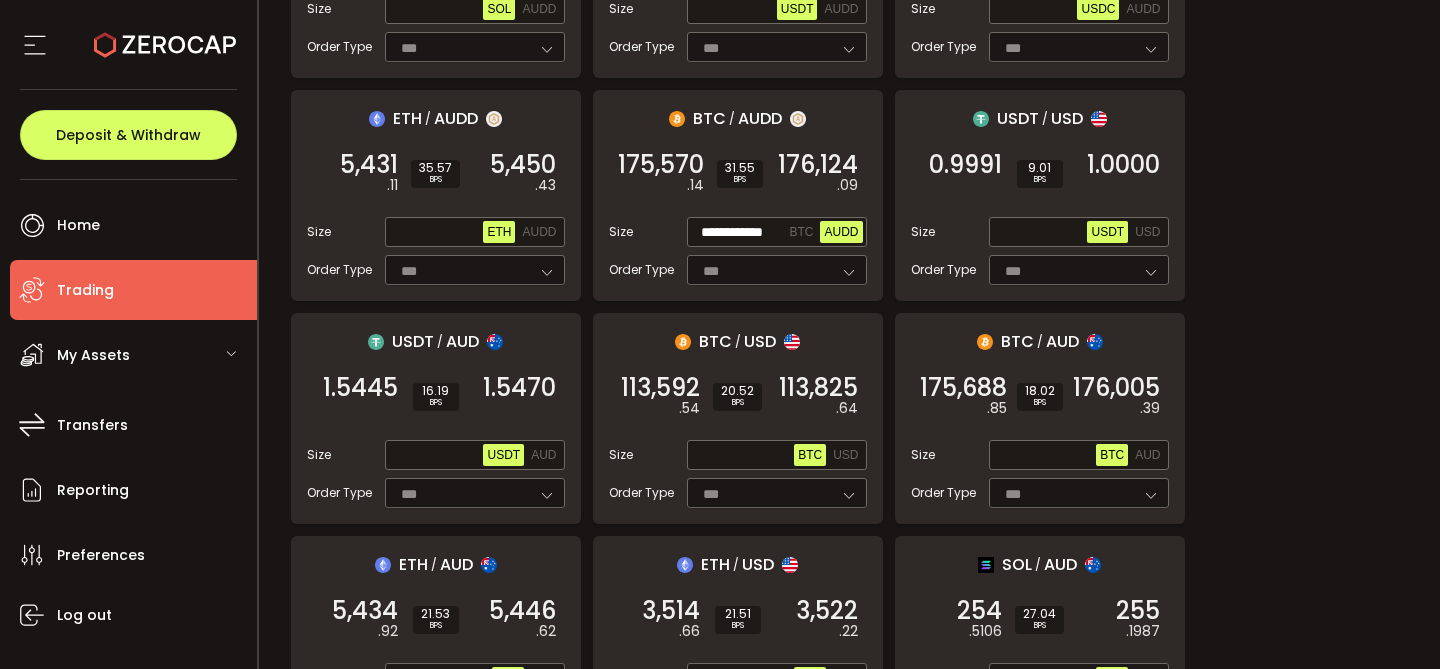 scroll, scrollTop: 741, scrollLeft: 0, axis: vertical 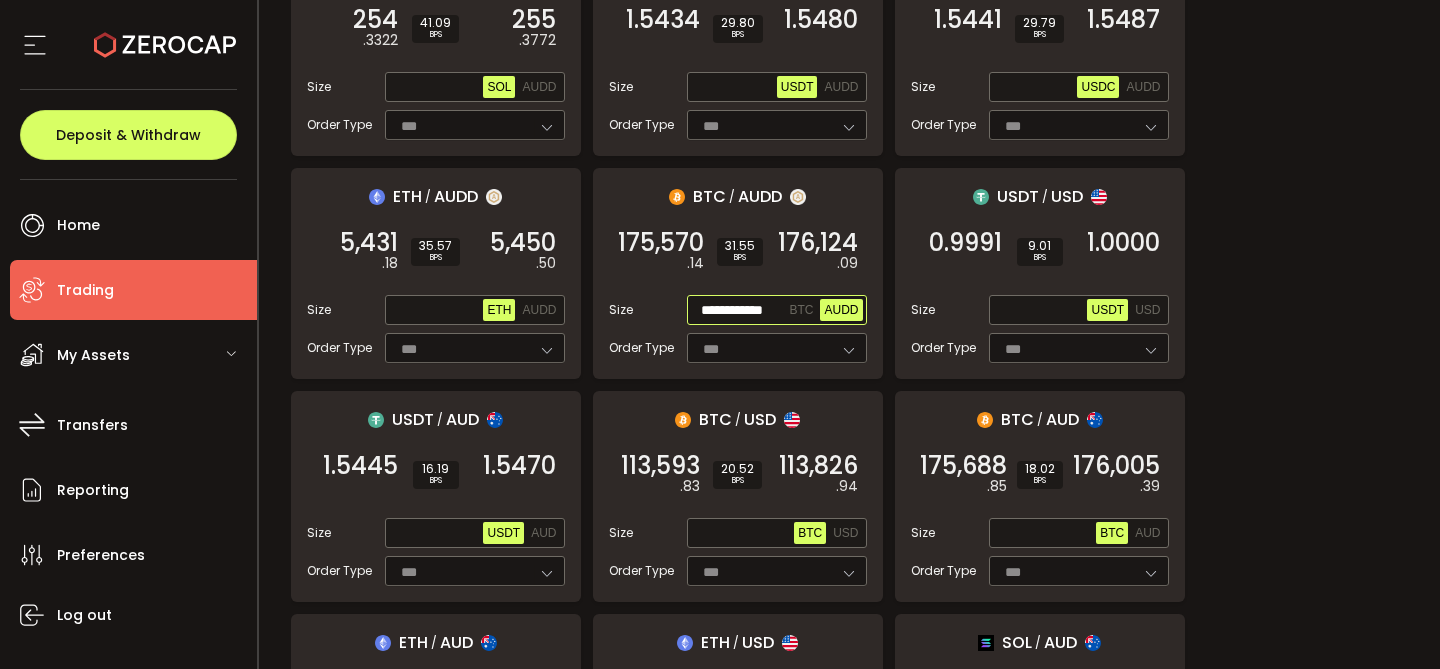 click on "**********" at bounding box center [738, 311] 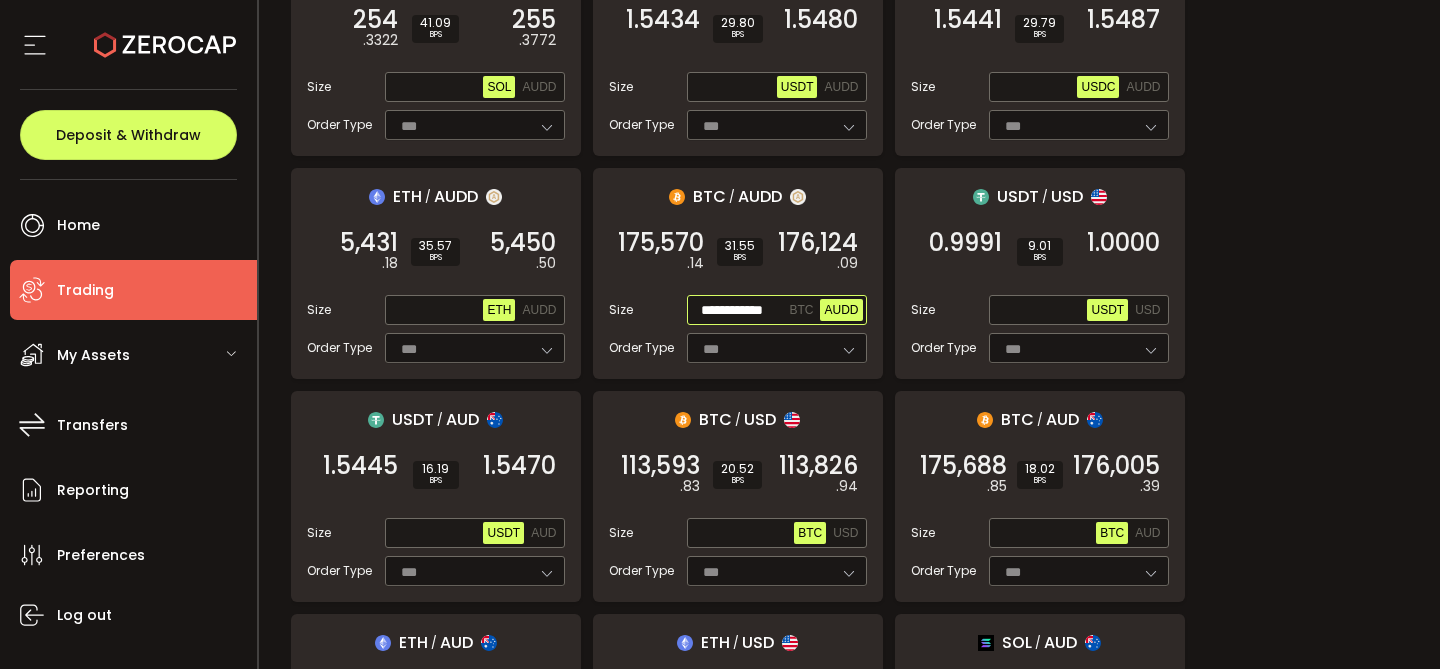 click on "**********" at bounding box center (738, 311) 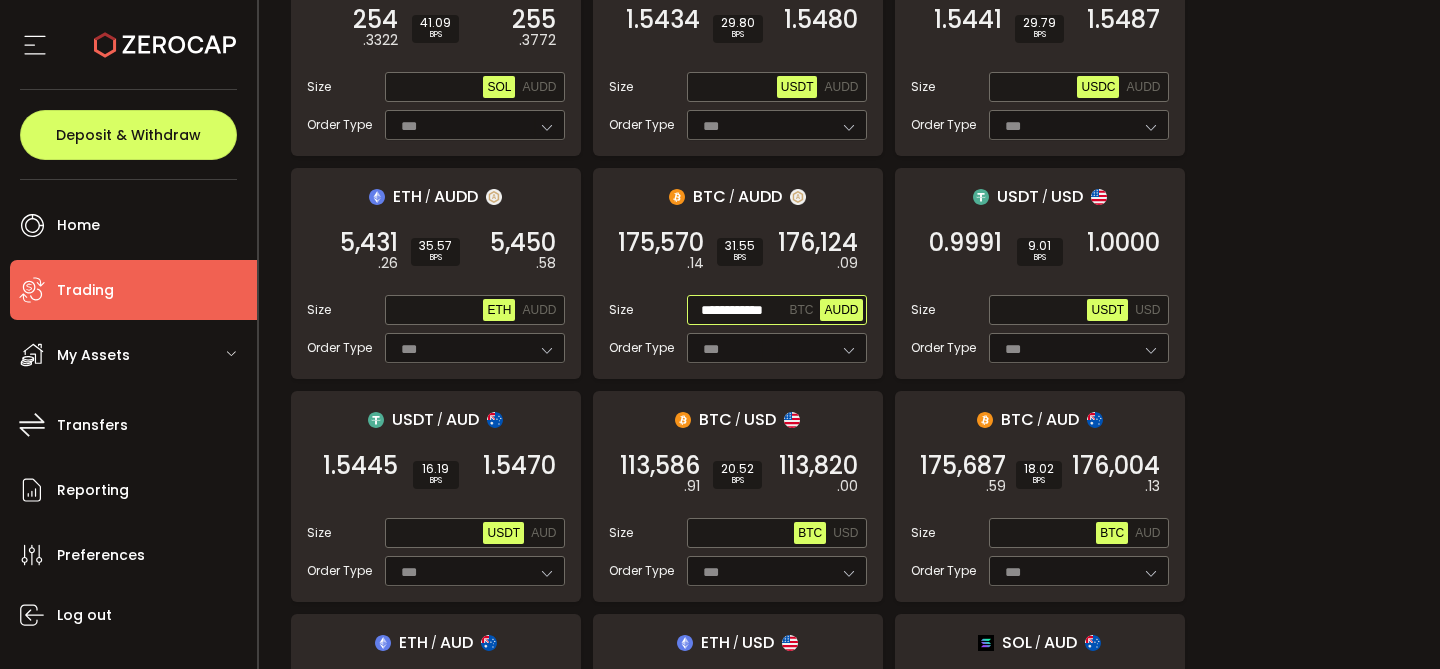 scroll, scrollTop: 0, scrollLeft: 10, axis: horizontal 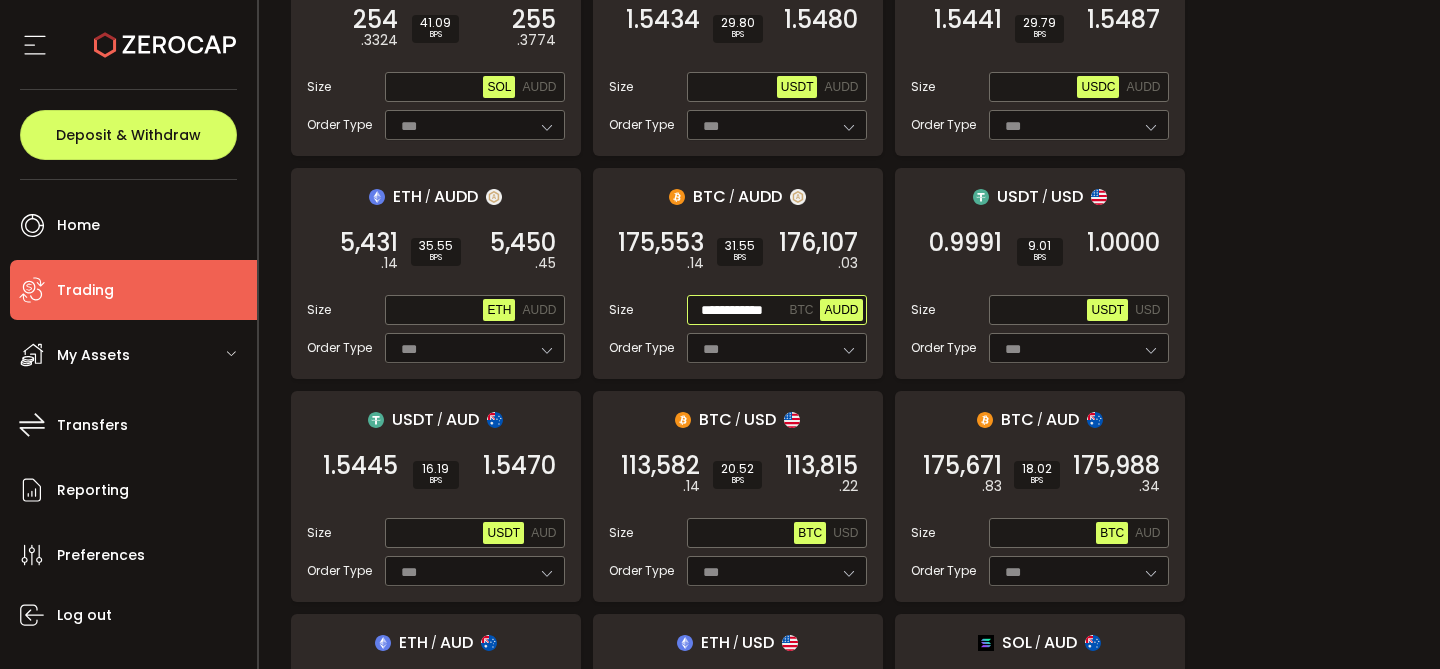 click on "**********" at bounding box center [738, 311] 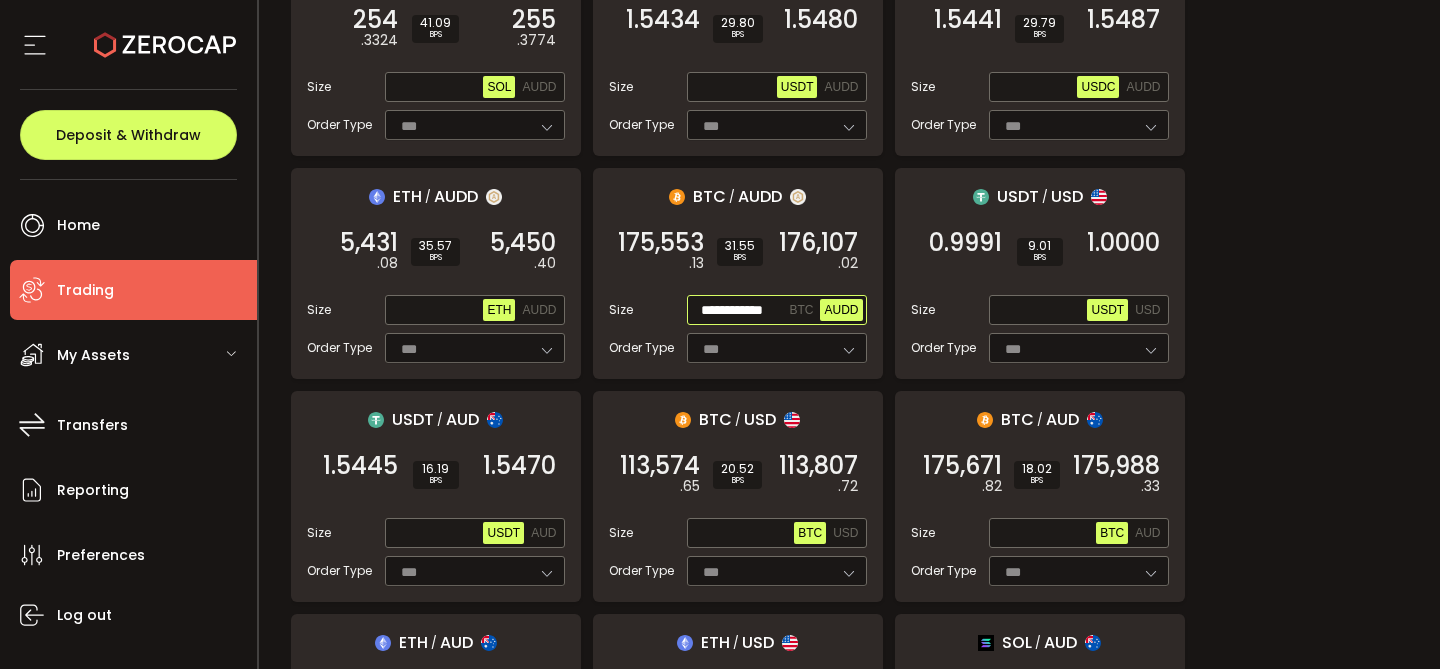 scroll, scrollTop: 0, scrollLeft: 0, axis: both 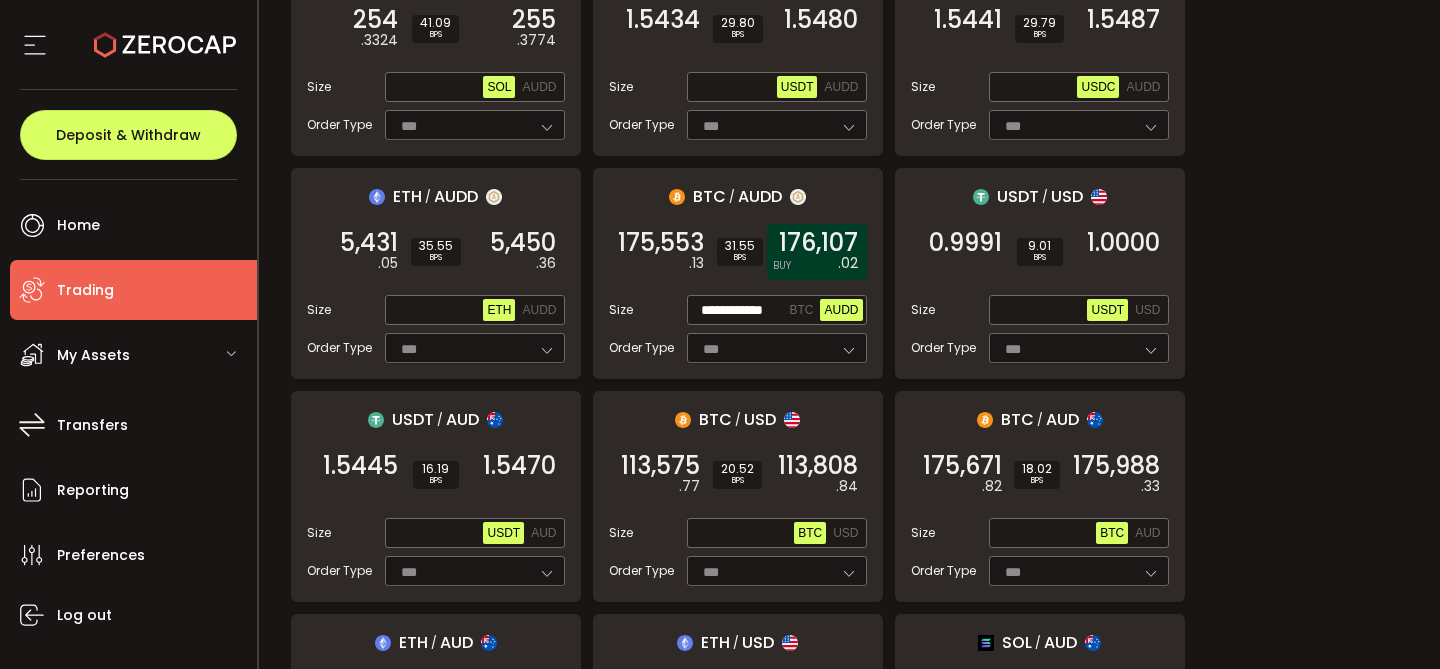 click on ".02" at bounding box center [848, 263] 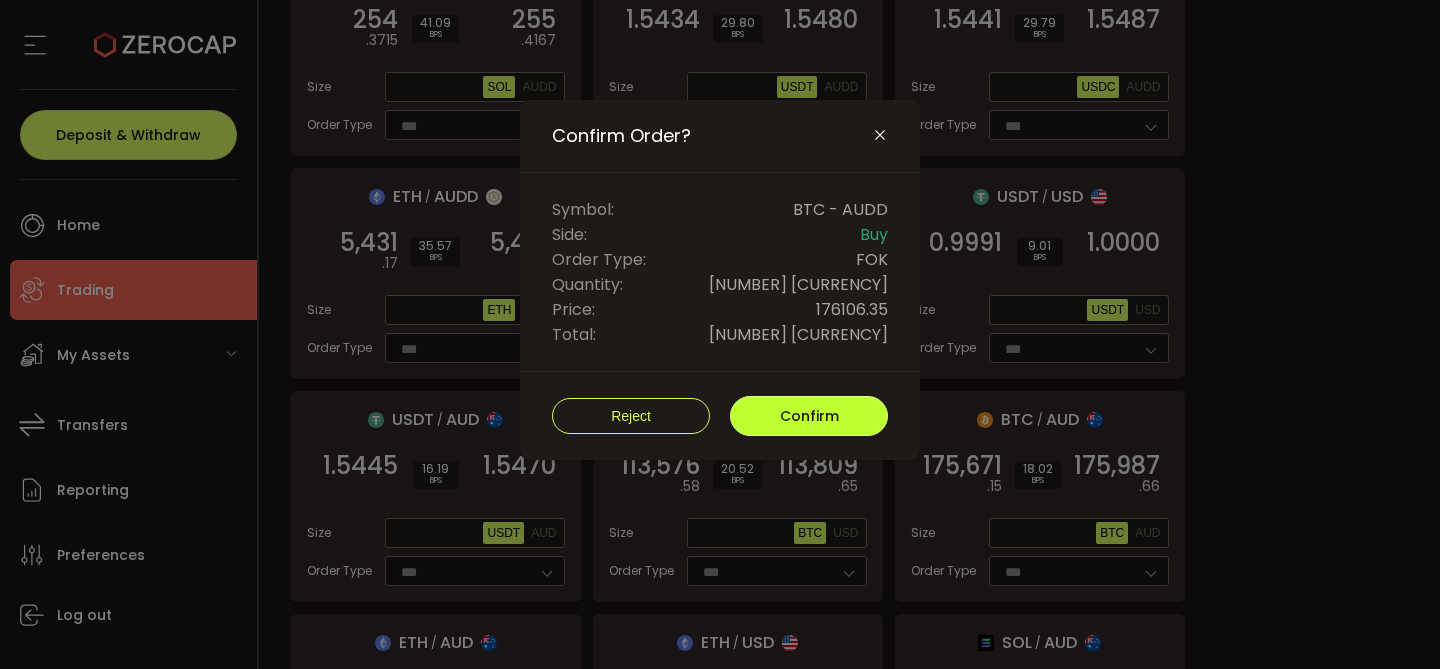 click on "Confirm" at bounding box center (809, 416) 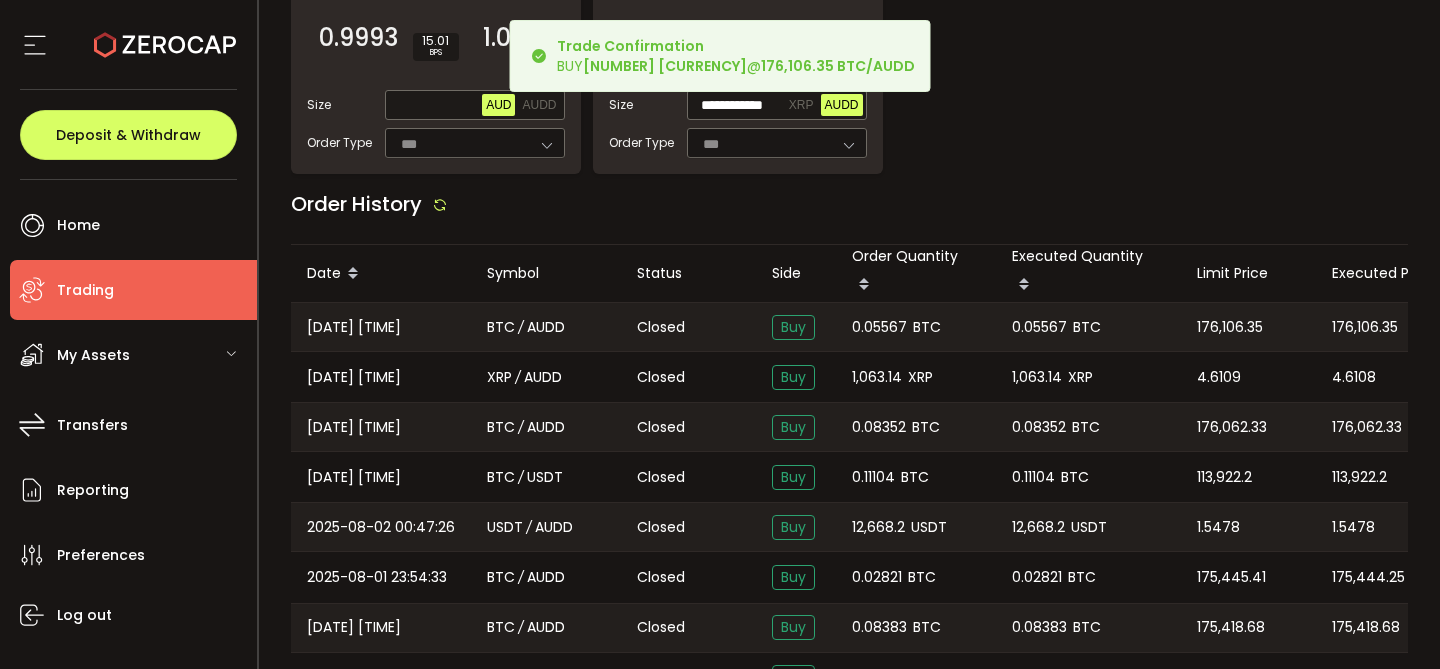 scroll, scrollTop: 2282, scrollLeft: 0, axis: vertical 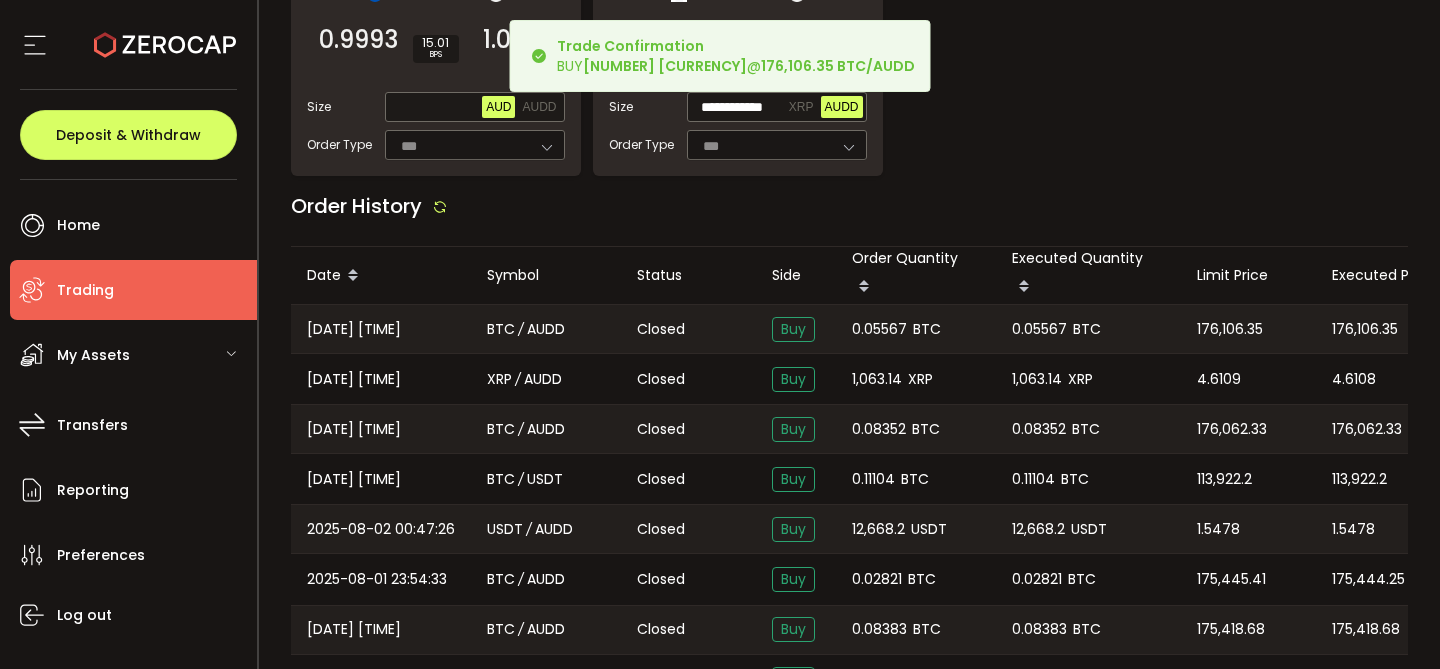 click on "0.05567" at bounding box center (879, 329) 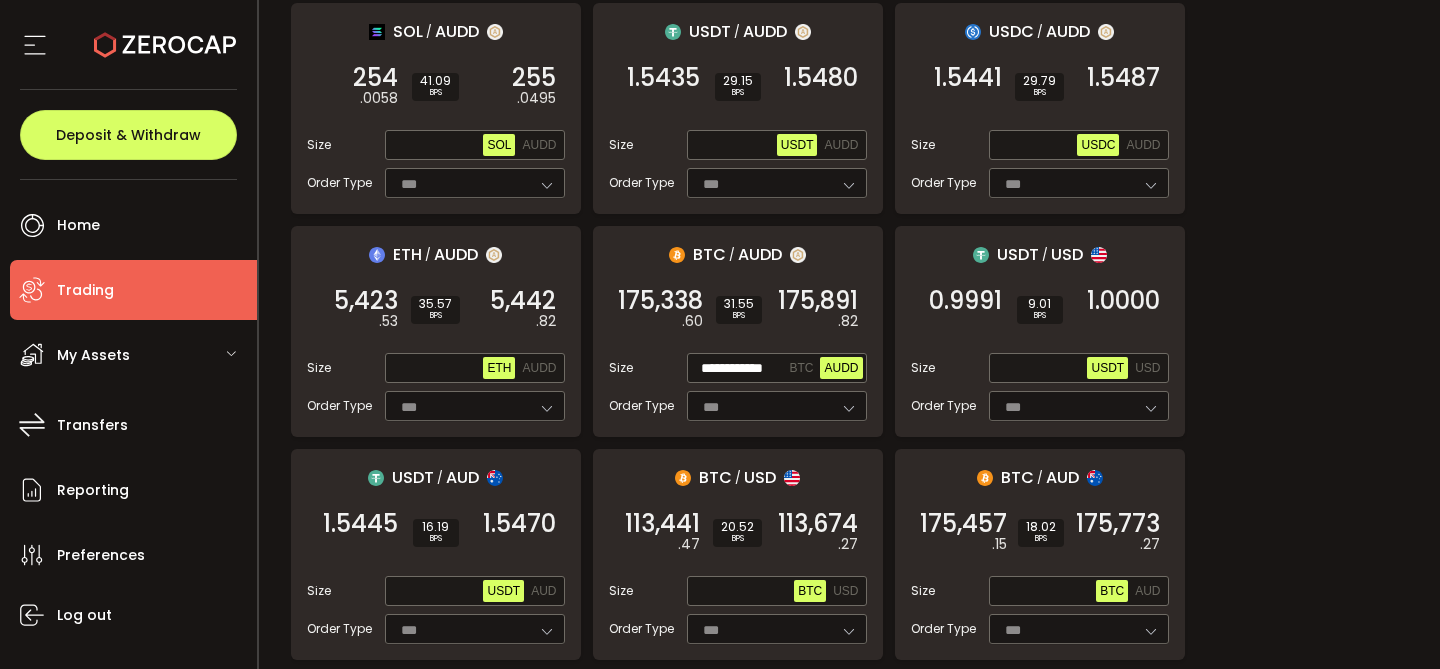 scroll, scrollTop: 654, scrollLeft: 0, axis: vertical 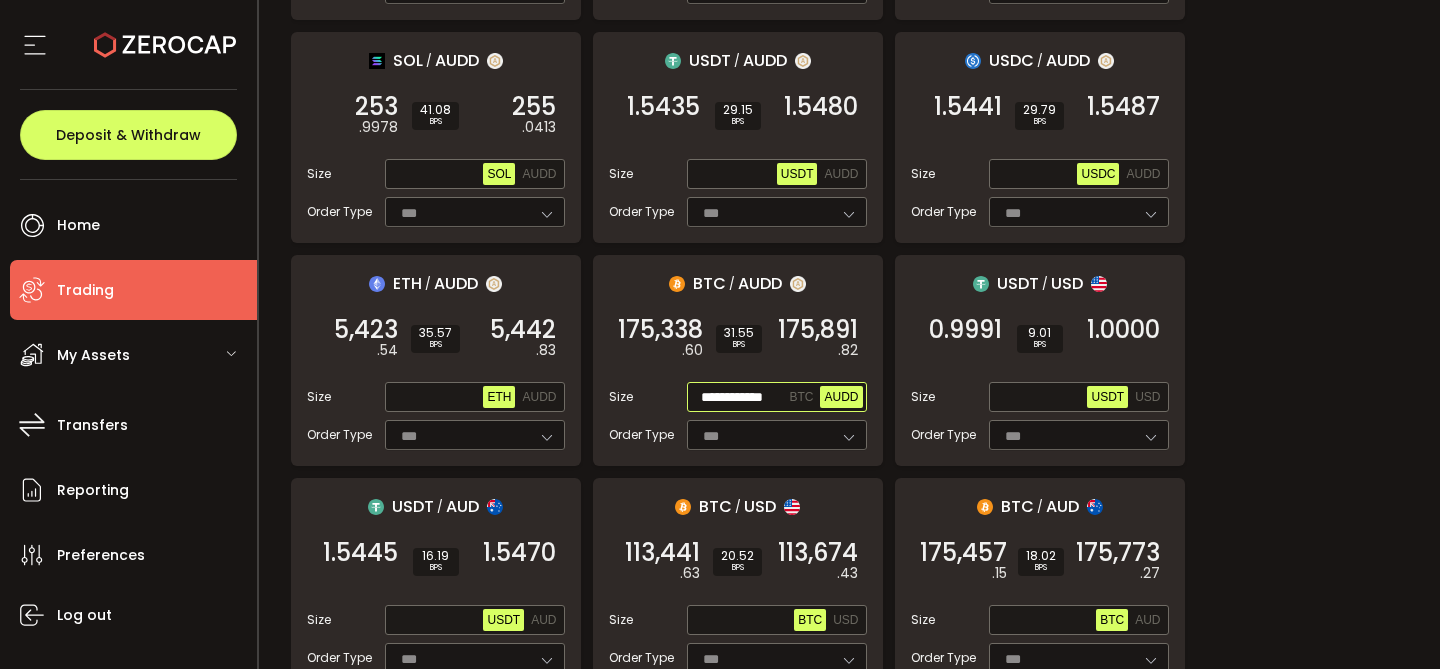 click on "**********" at bounding box center (738, 398) 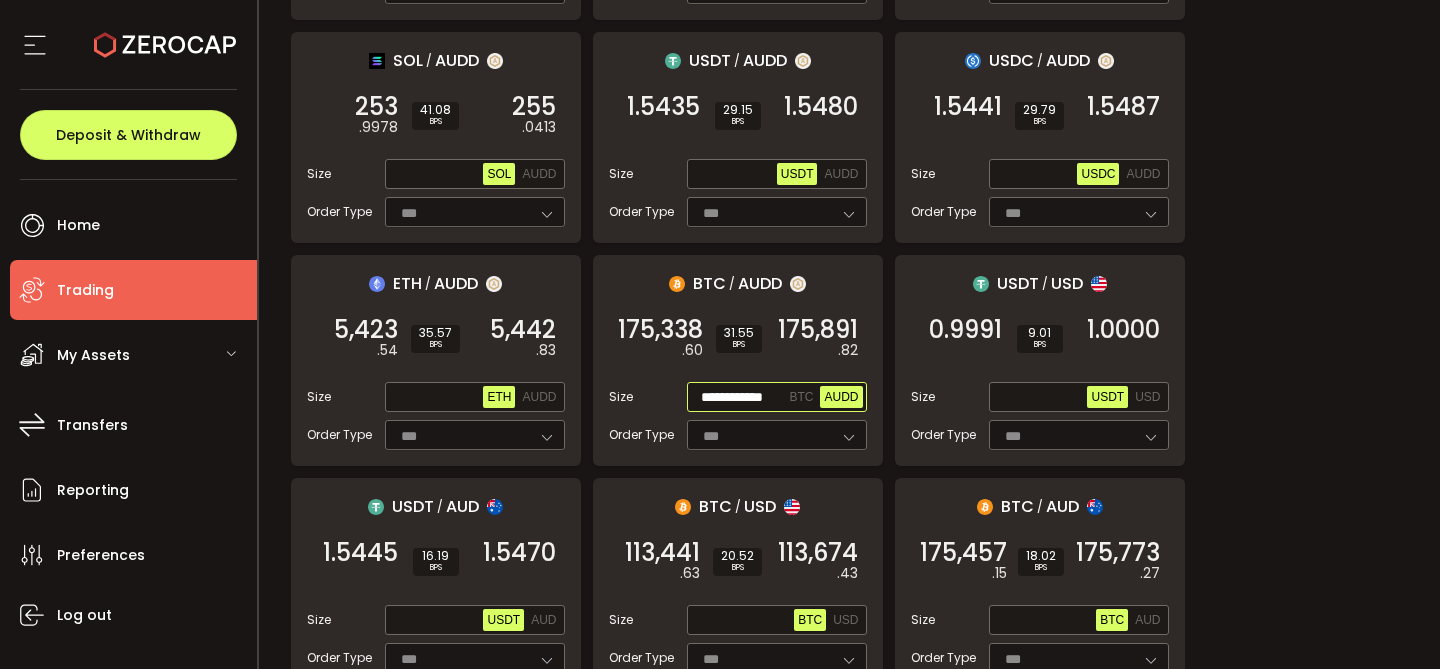 click on "**********" at bounding box center [738, 398] 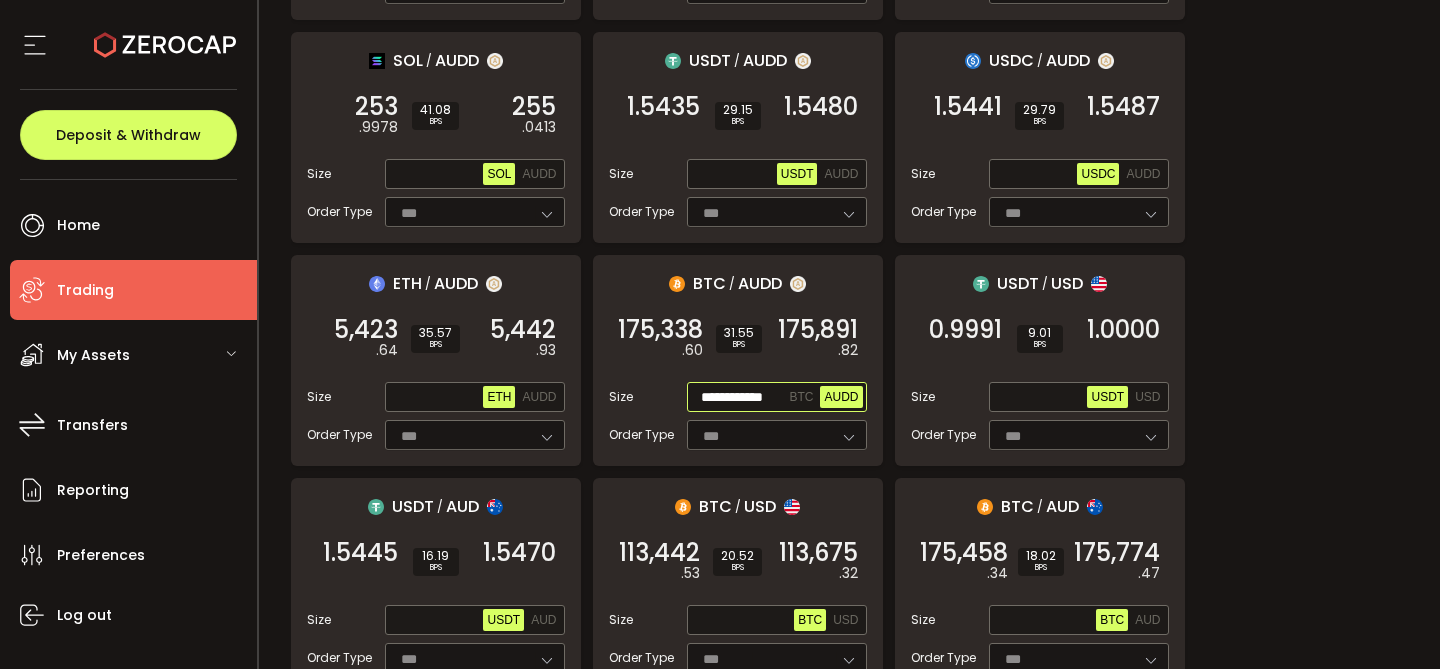 click on "**********" at bounding box center [738, 398] 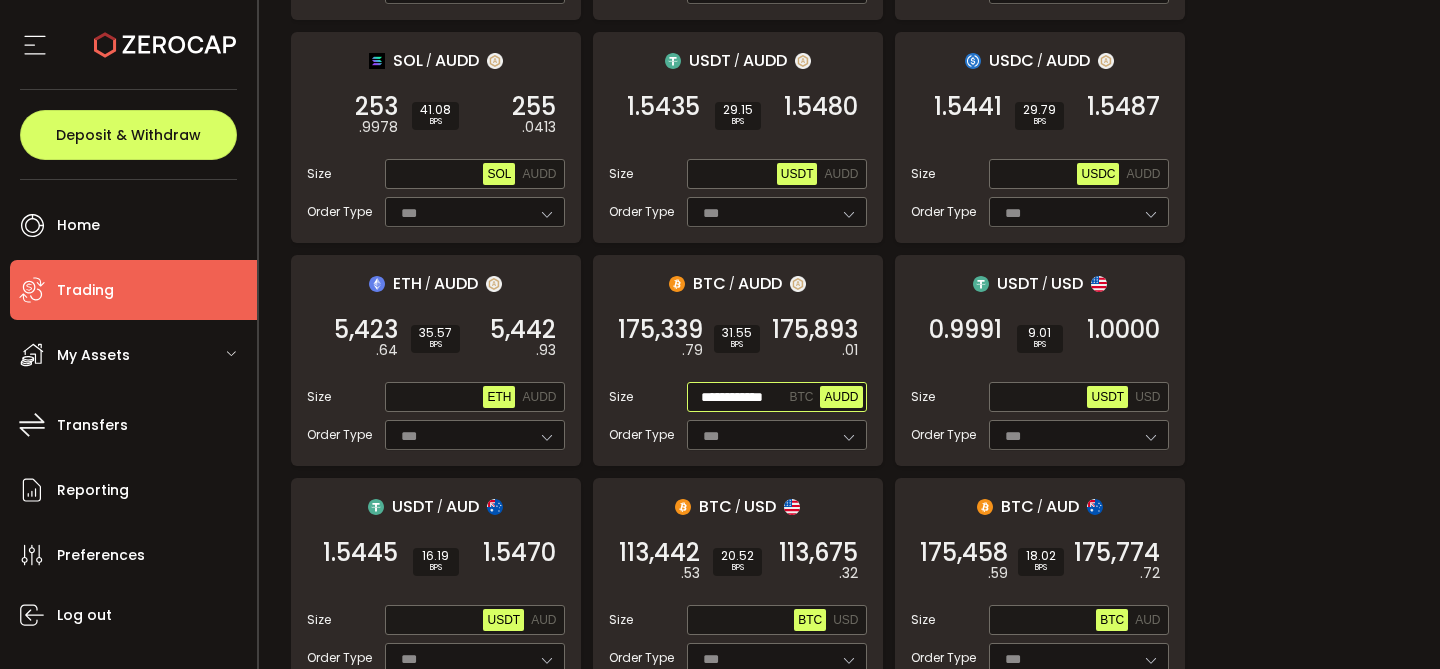 scroll, scrollTop: 0, scrollLeft: 0, axis: both 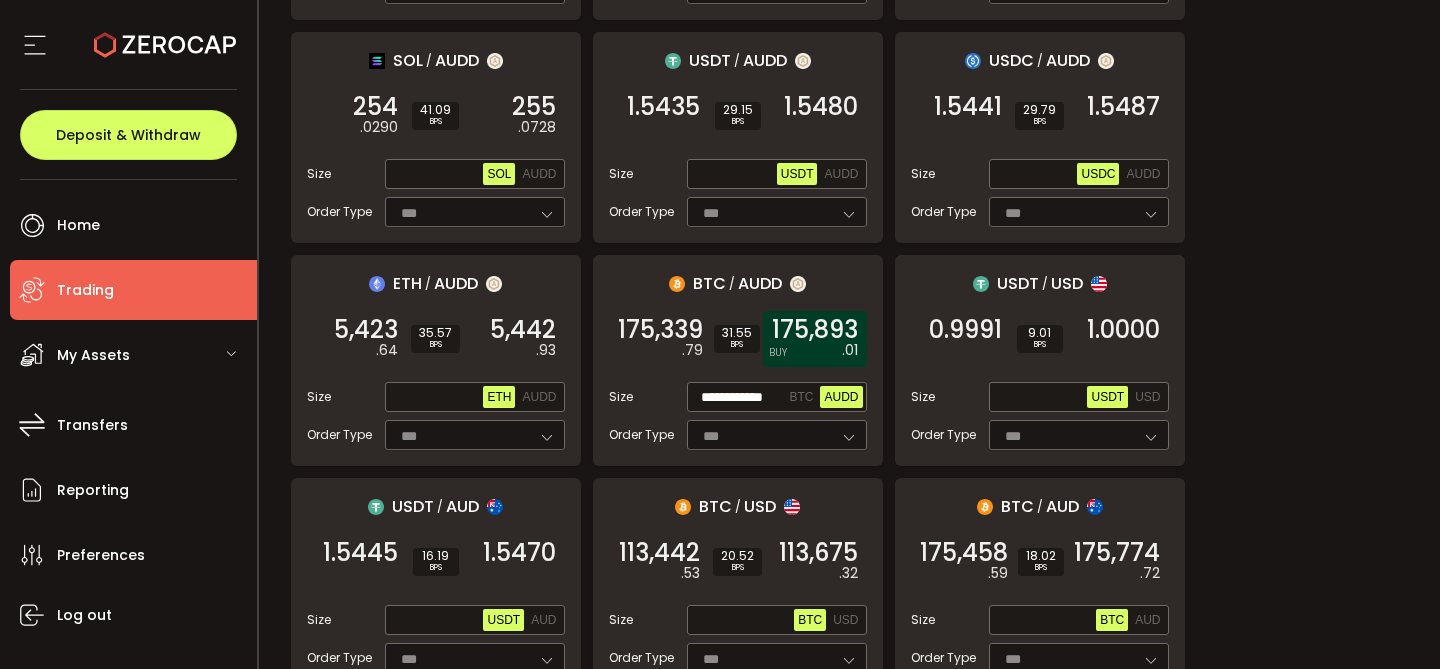 click on "[NUMBER] BUY" at bounding box center (815, 339) 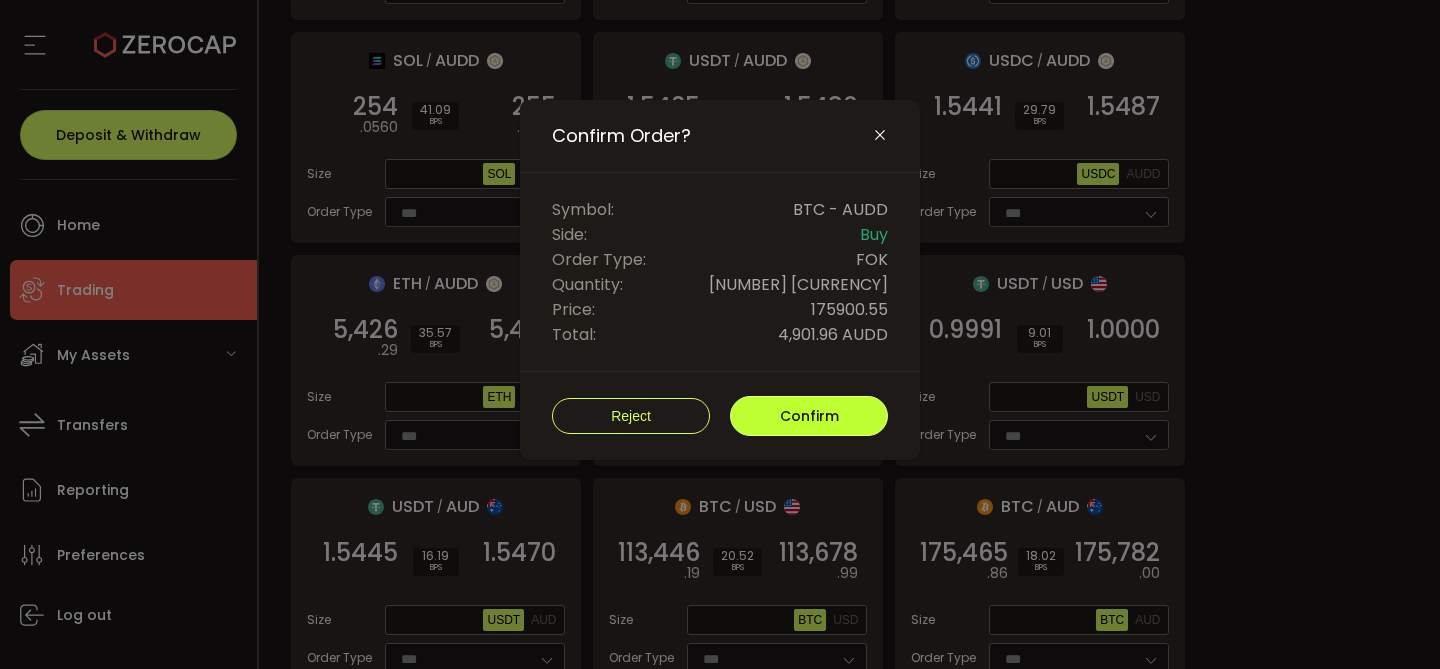 click on "Confirm" at bounding box center [809, 416] 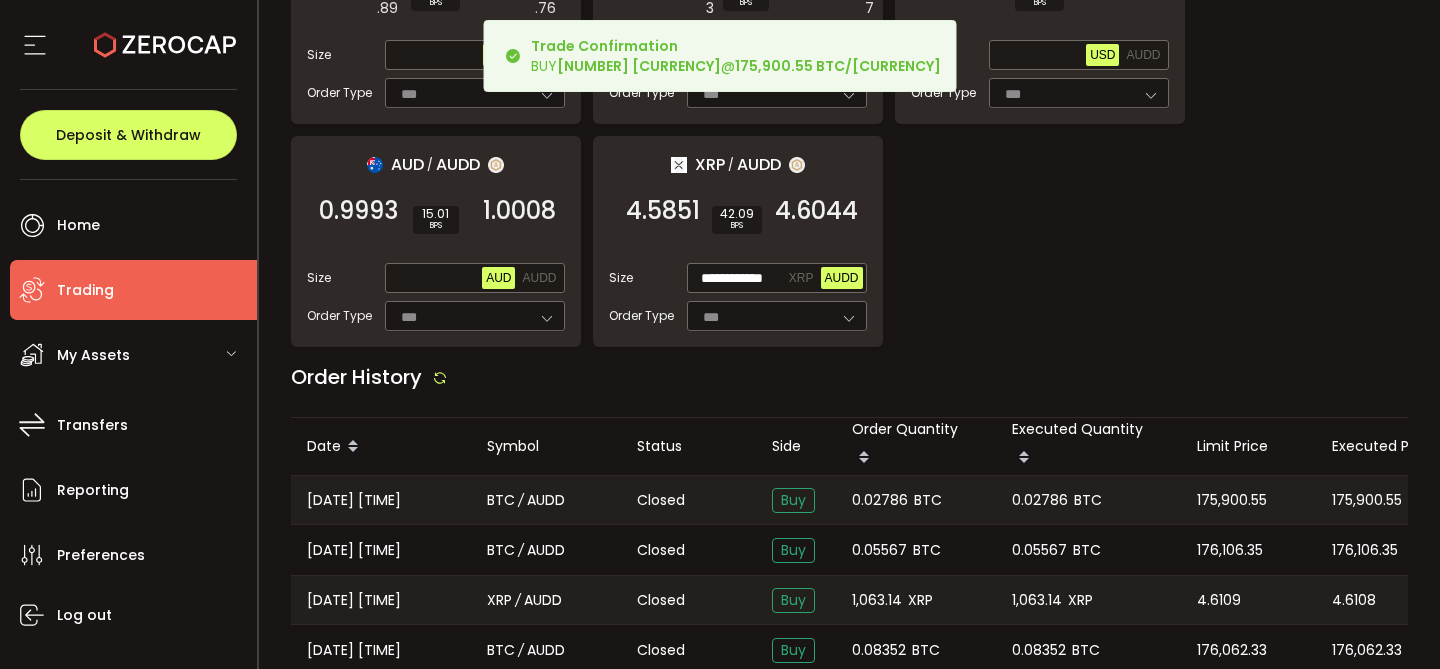 scroll, scrollTop: 2110, scrollLeft: 0, axis: vertical 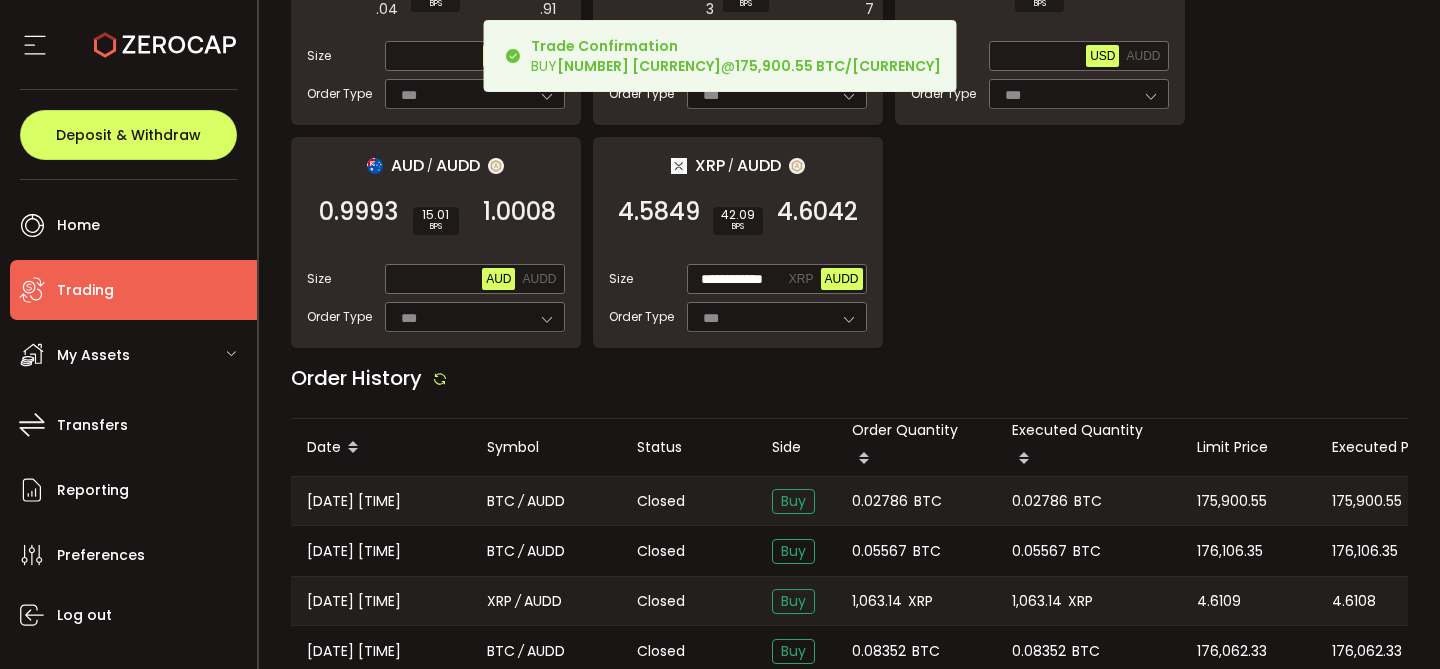 click on "0.02786" at bounding box center (880, 501) 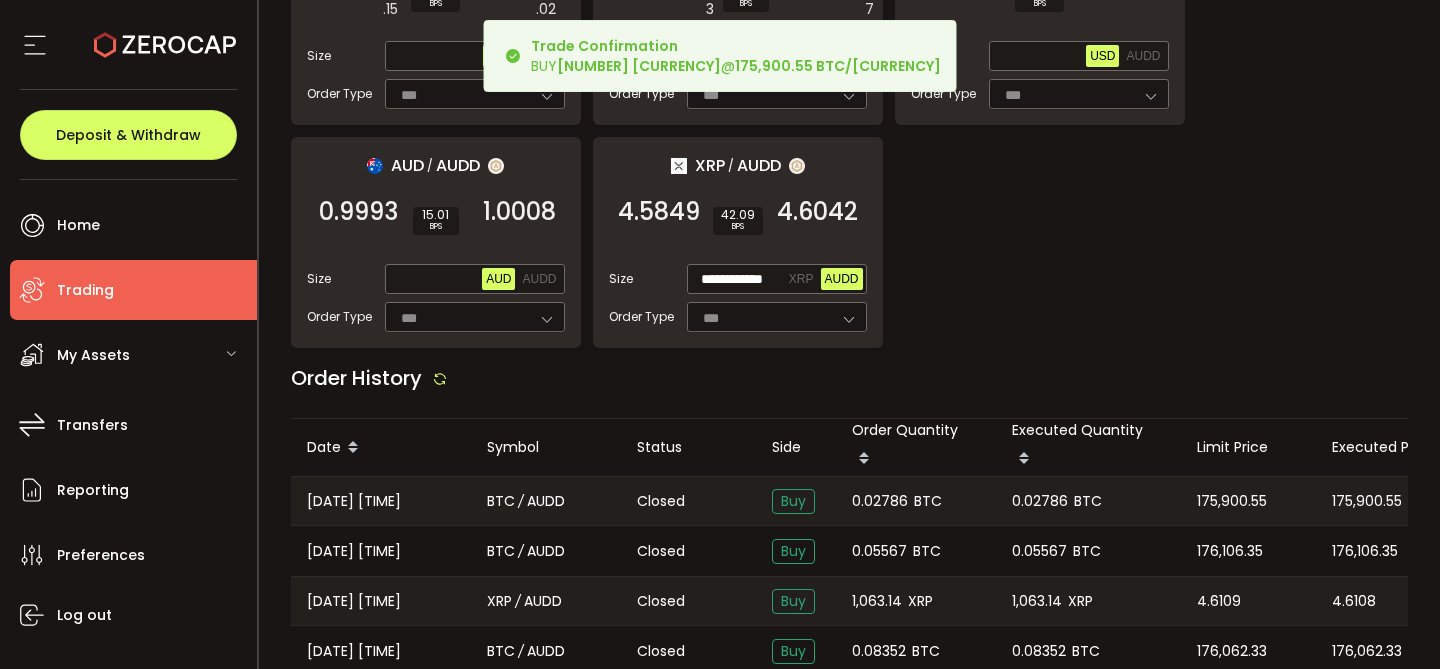 click on "0.02786" at bounding box center (880, 501) 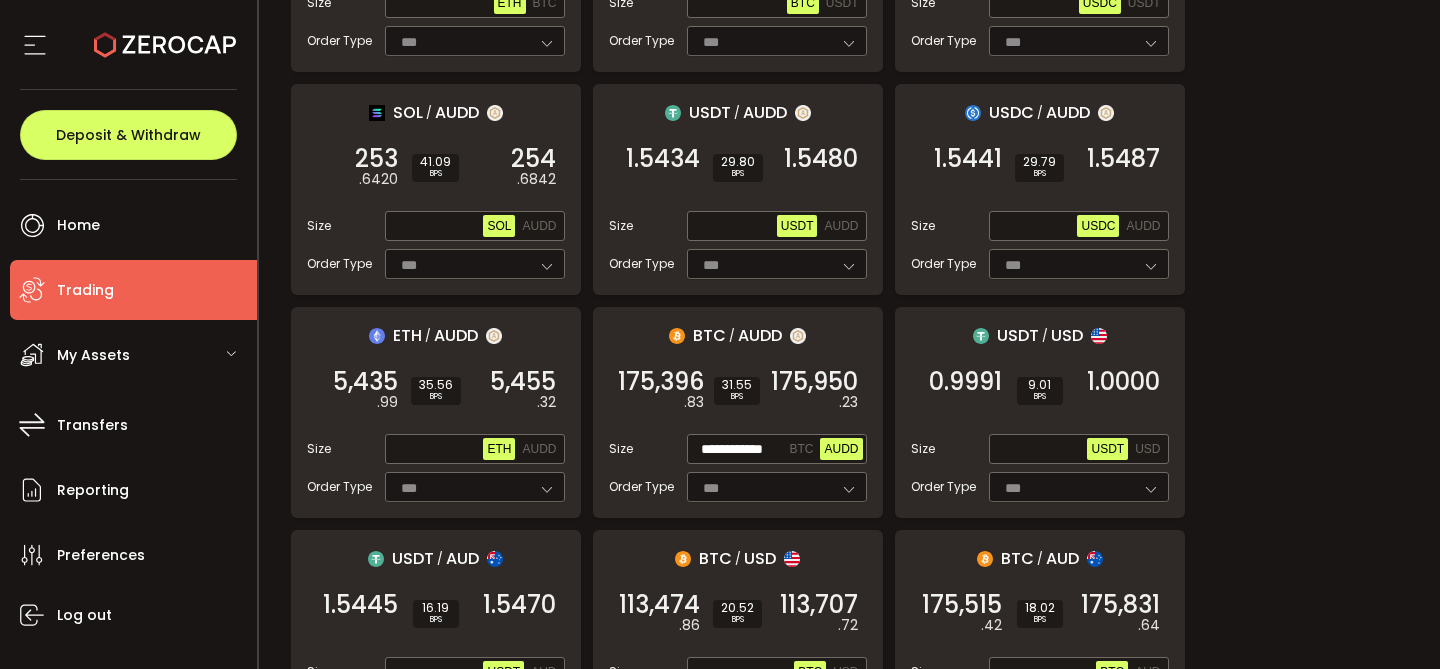 scroll, scrollTop: 606, scrollLeft: 0, axis: vertical 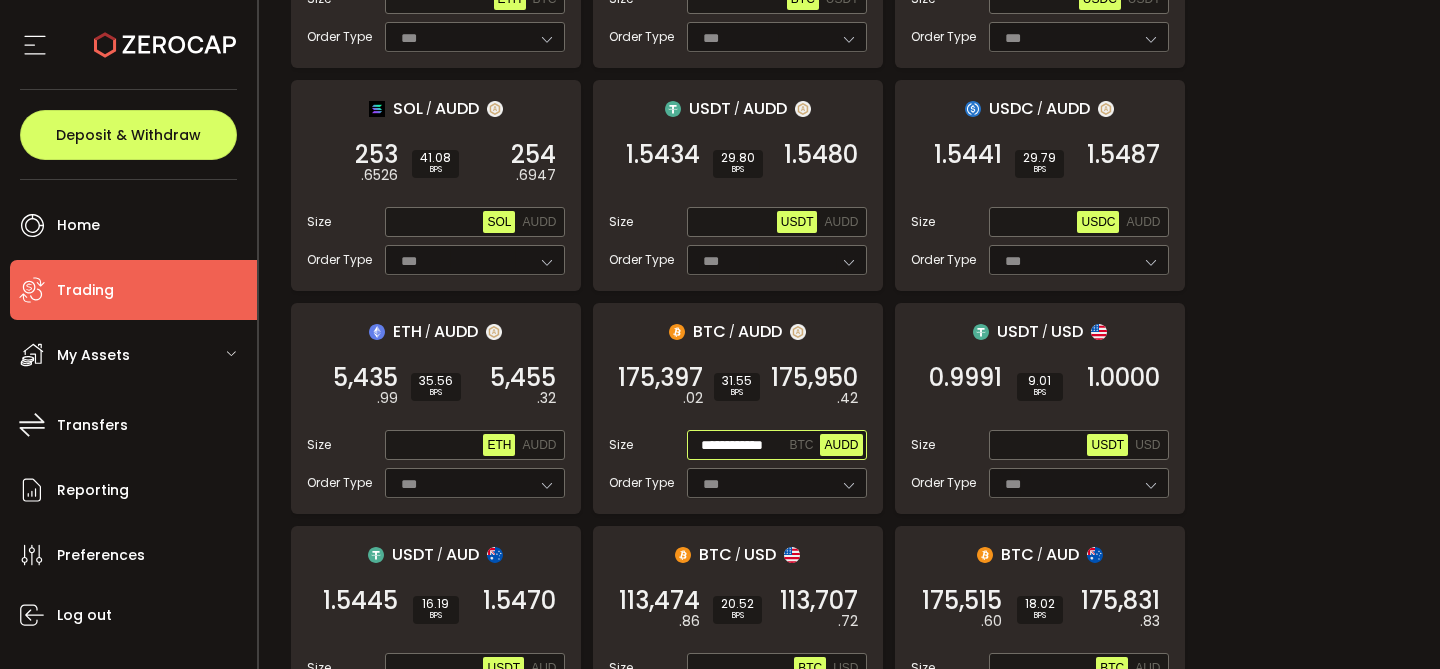 click on "**********" at bounding box center (738, 446) 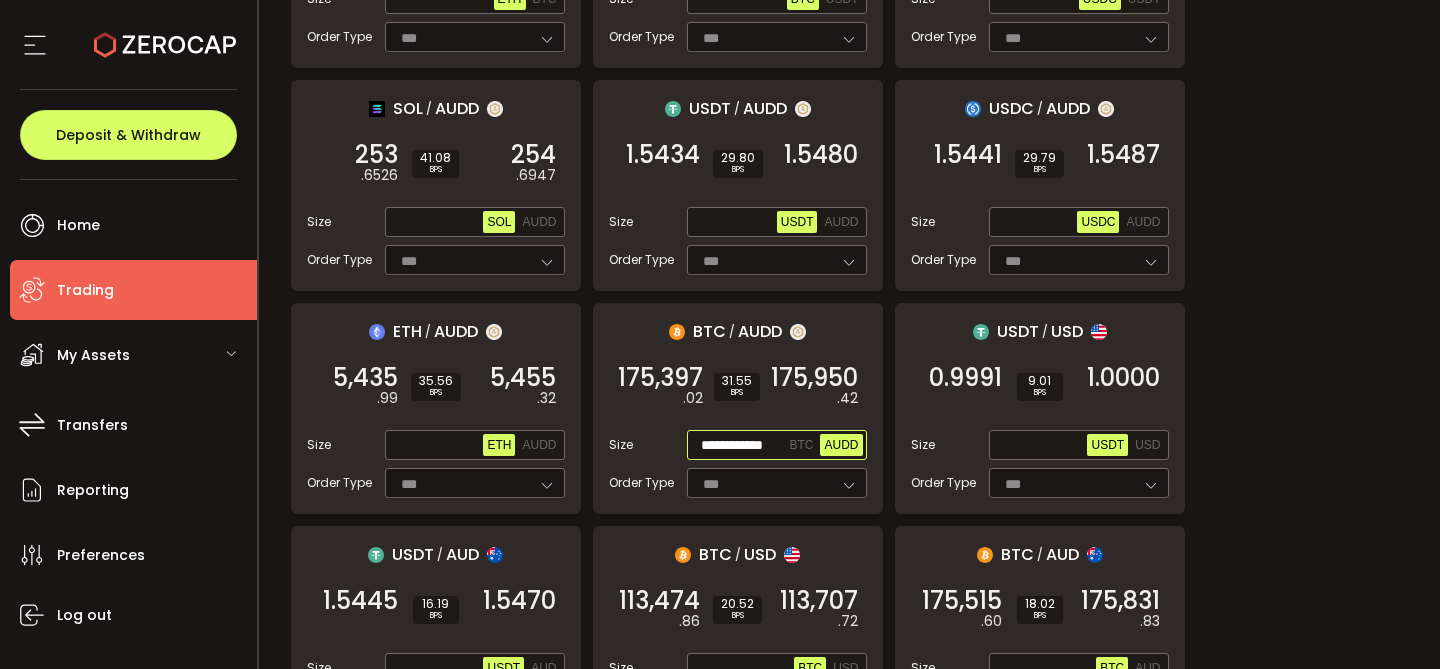 paste 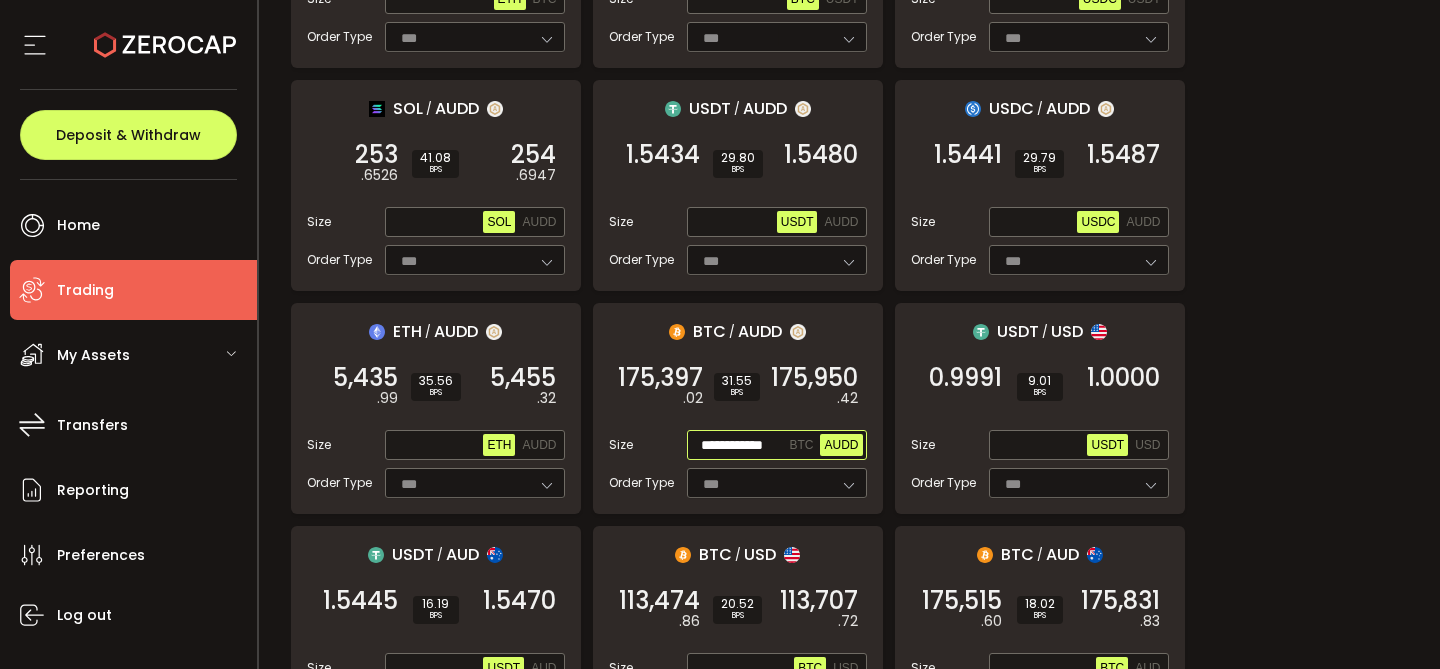 scroll, scrollTop: 0, scrollLeft: 10, axis: horizontal 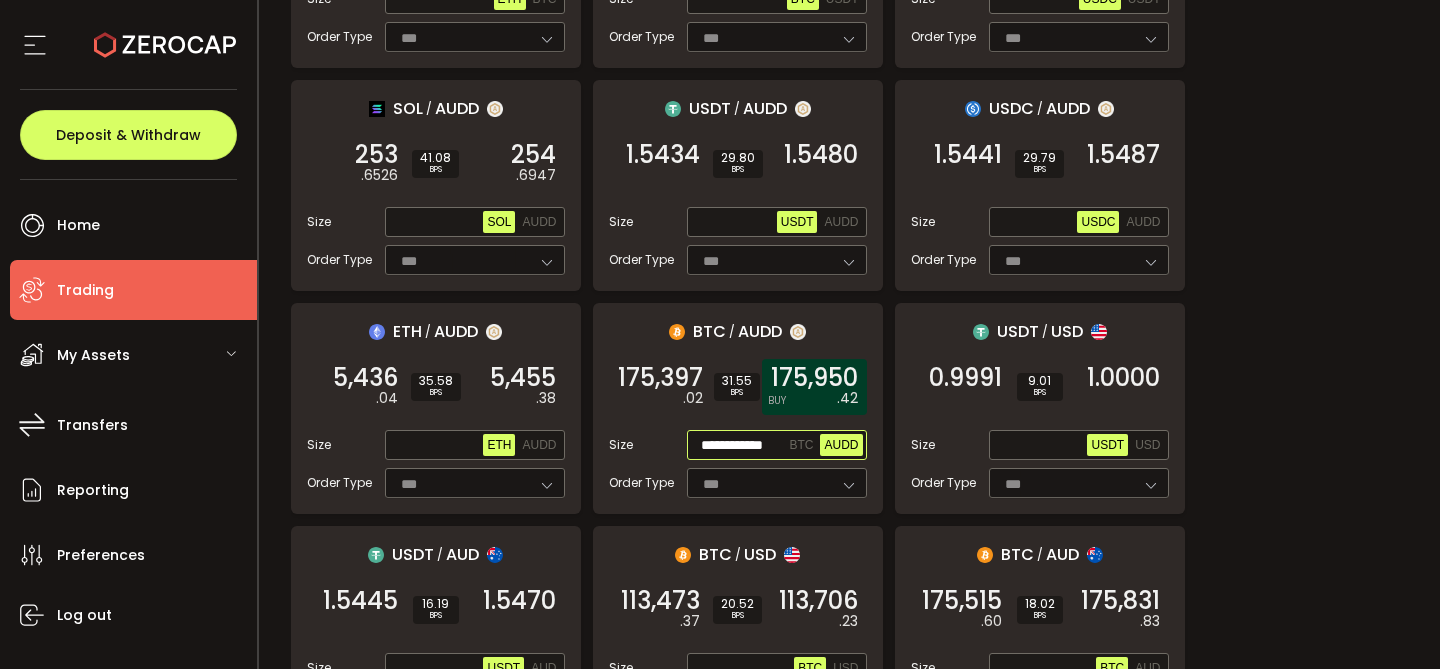 type on "**********" 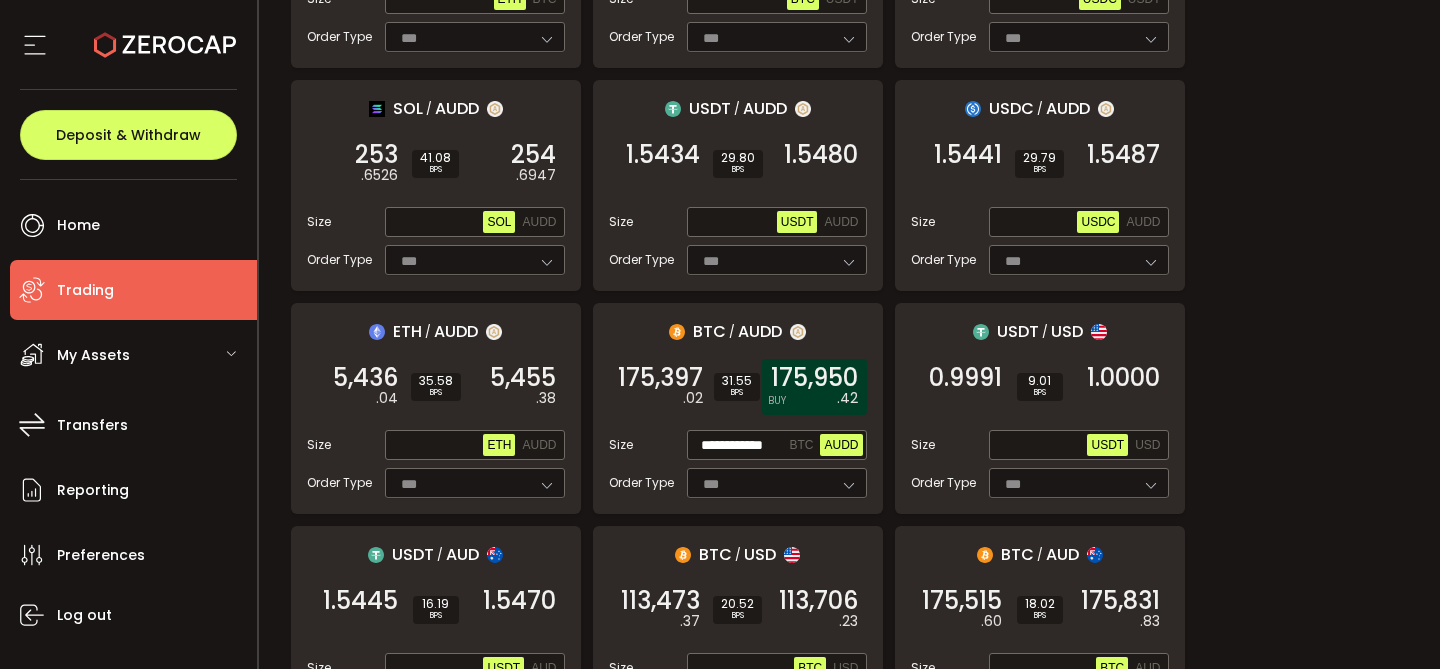 click on "[NUMBER] BUY" at bounding box center [814, 387] 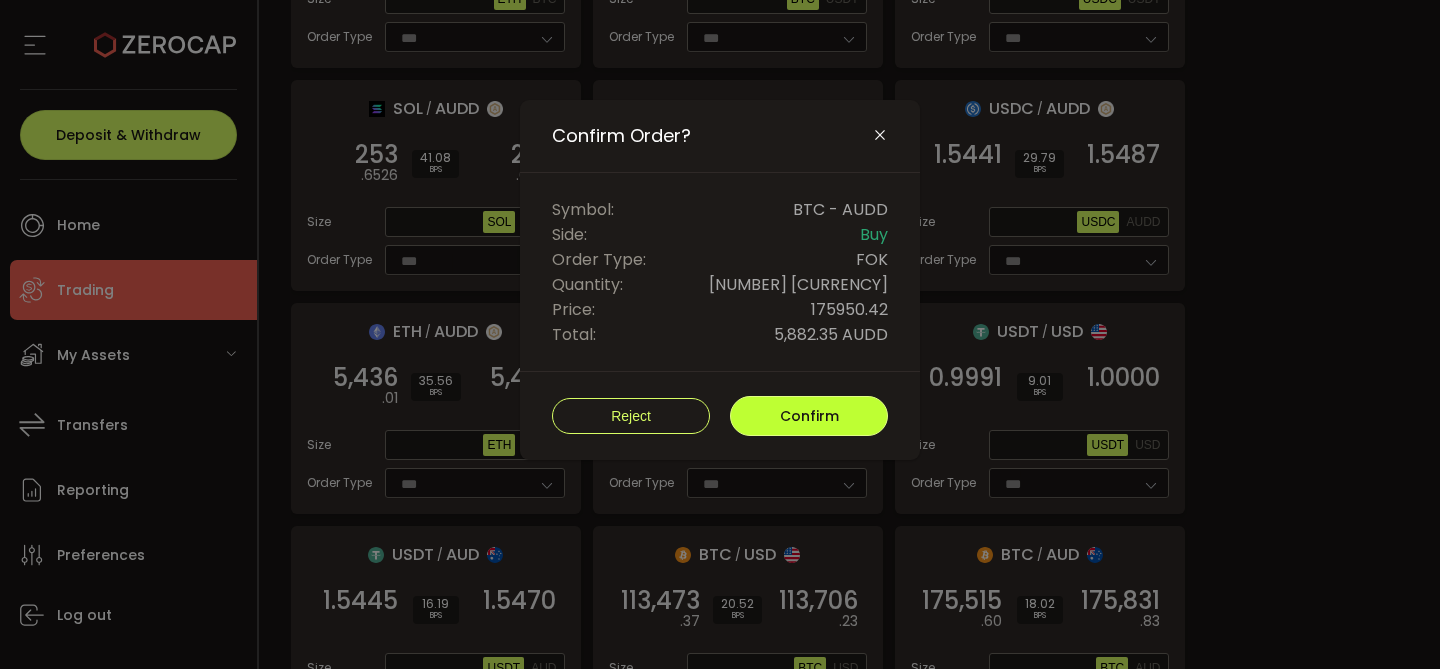 click on "Confirm" at bounding box center (809, 416) 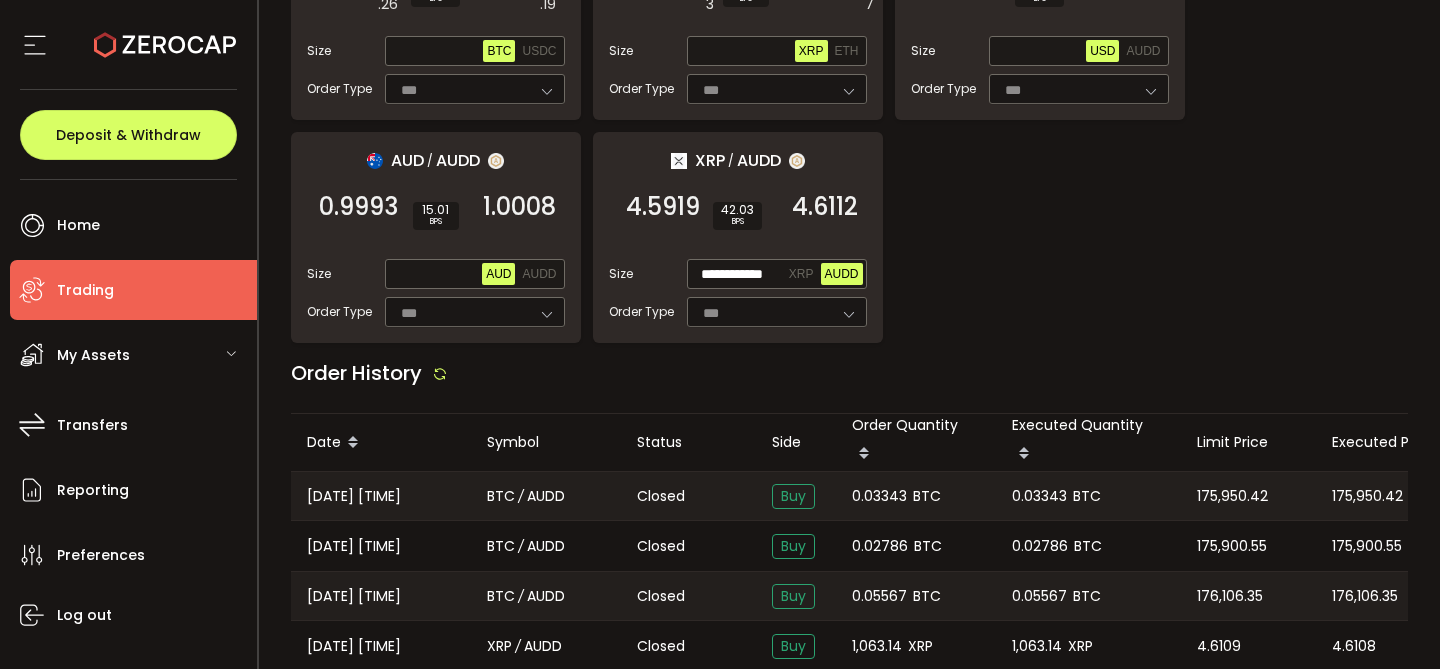 scroll, scrollTop: 2119, scrollLeft: 0, axis: vertical 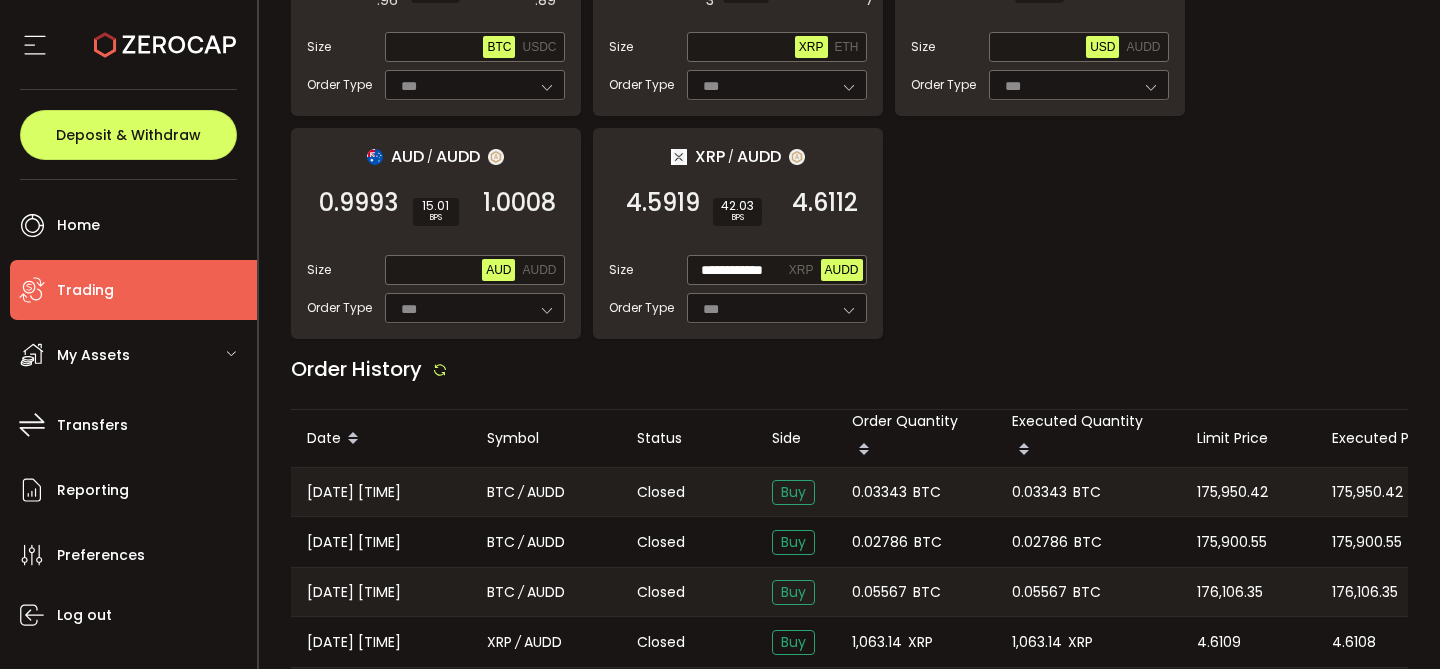 click on "0.03343" at bounding box center (879, 492) 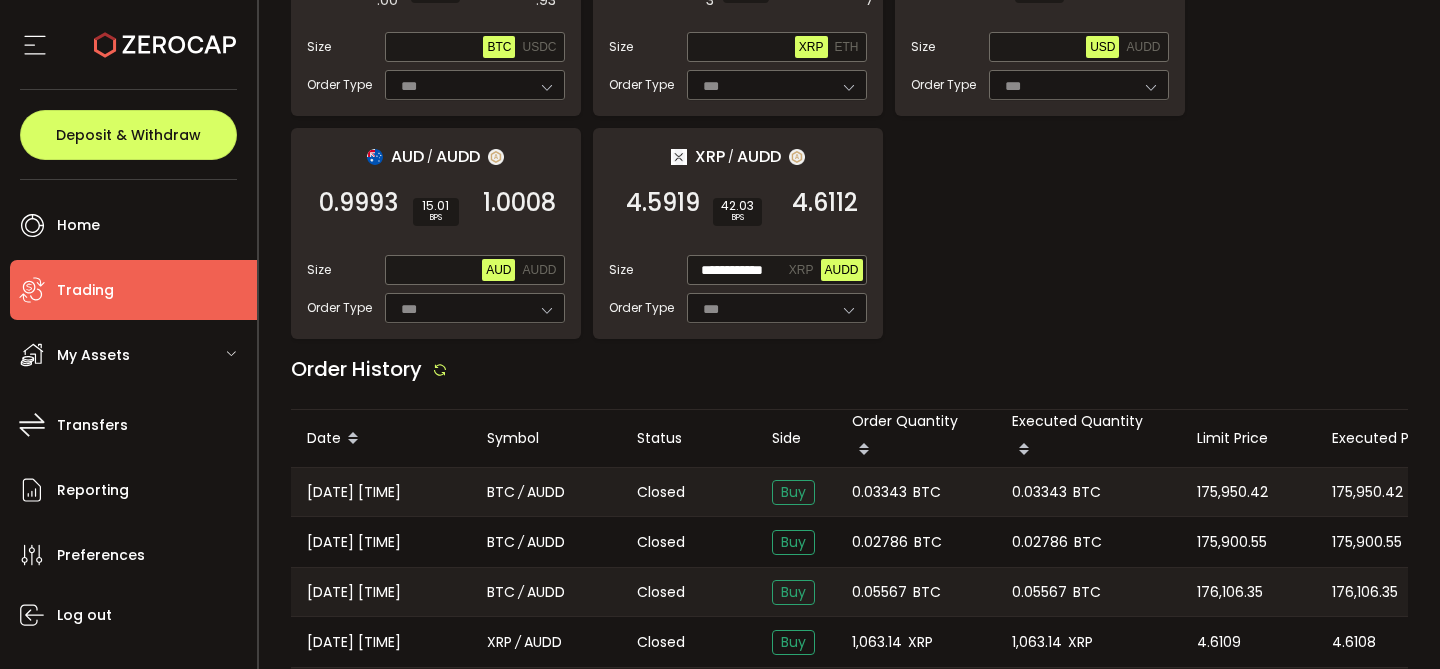 click on "0.03343" at bounding box center (879, 492) 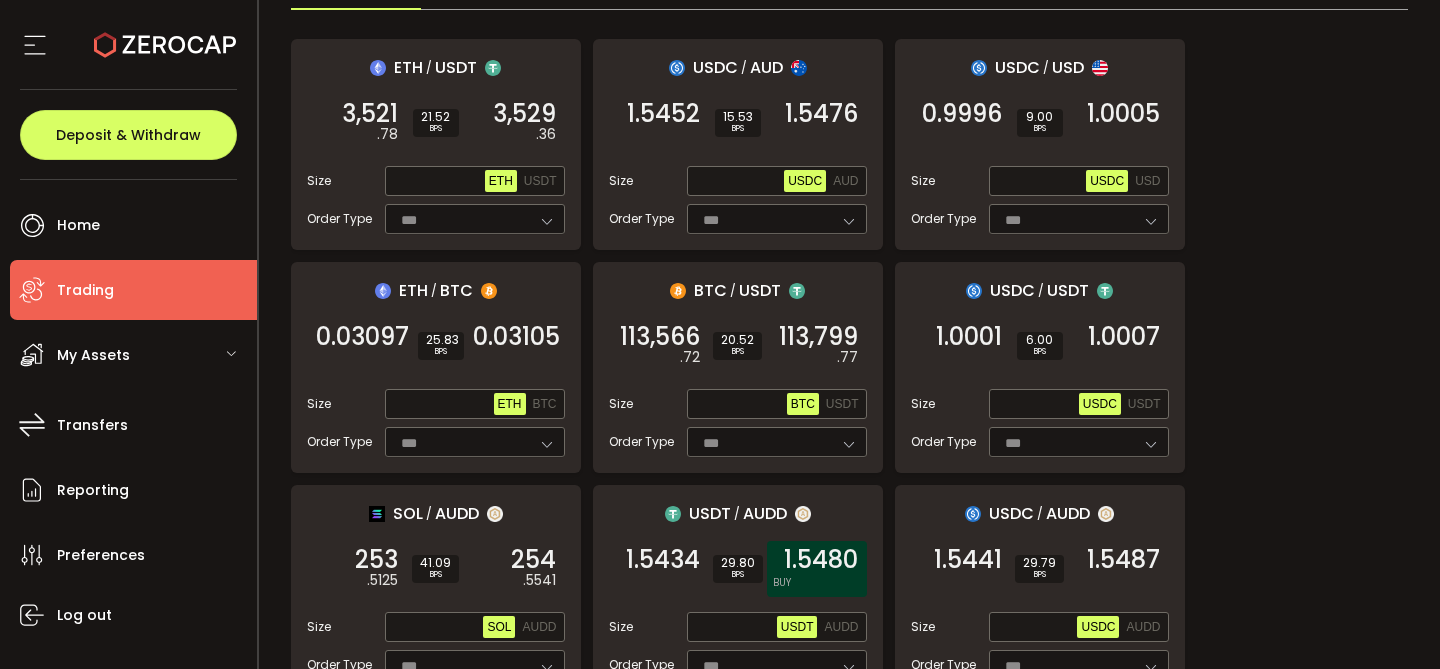scroll, scrollTop: 188, scrollLeft: 0, axis: vertical 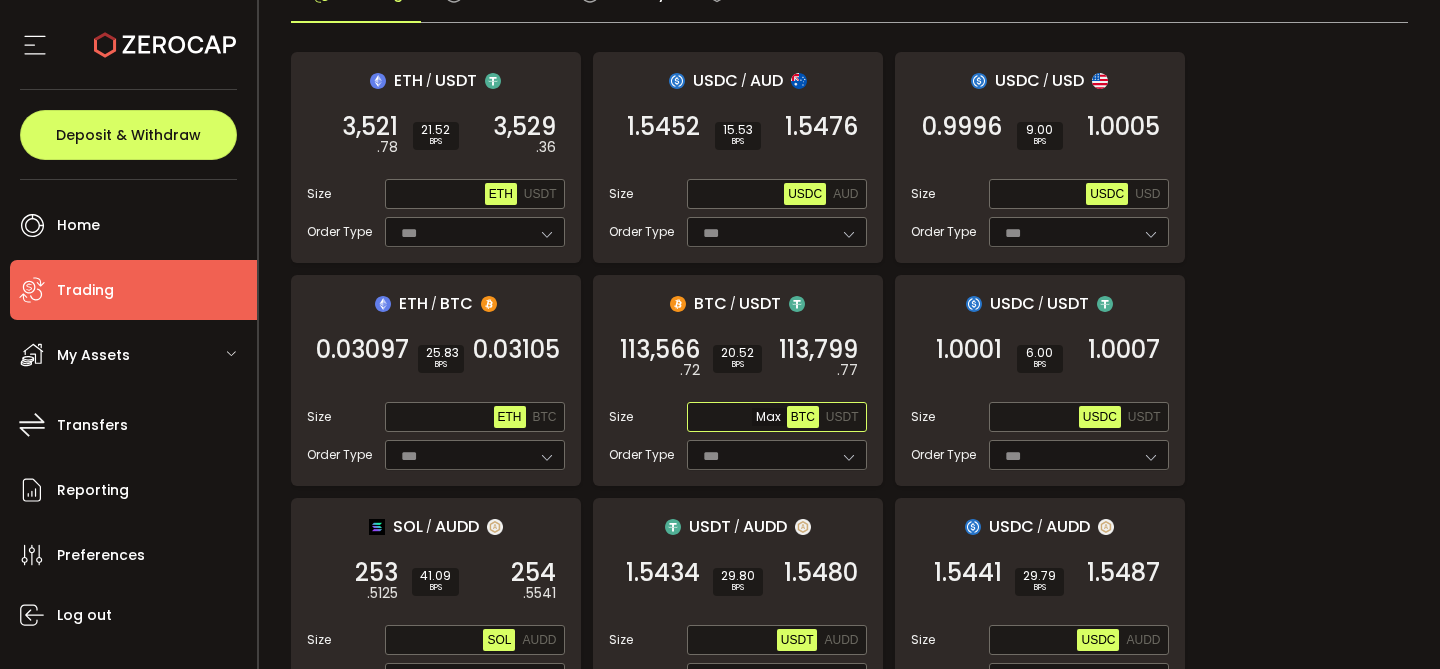 click at bounding box center (739, 418) 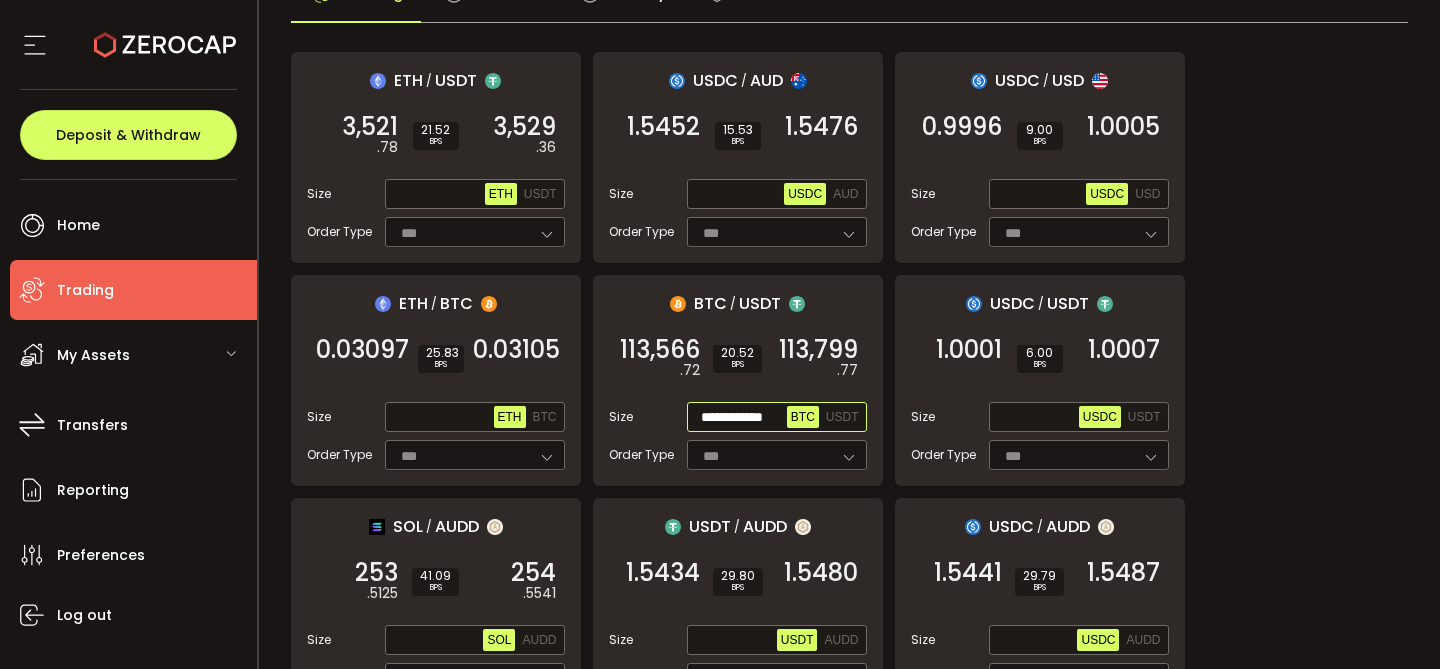 scroll, scrollTop: 0, scrollLeft: 13, axis: horizontal 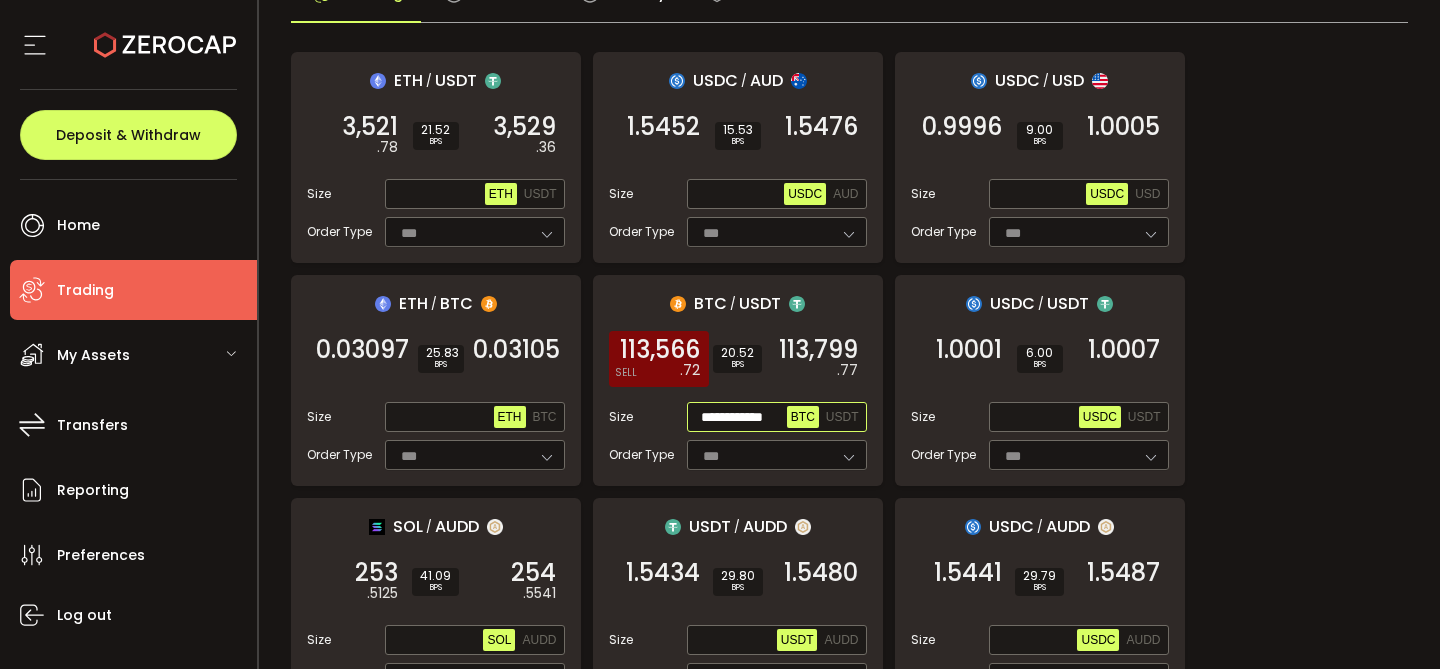 type on "**********" 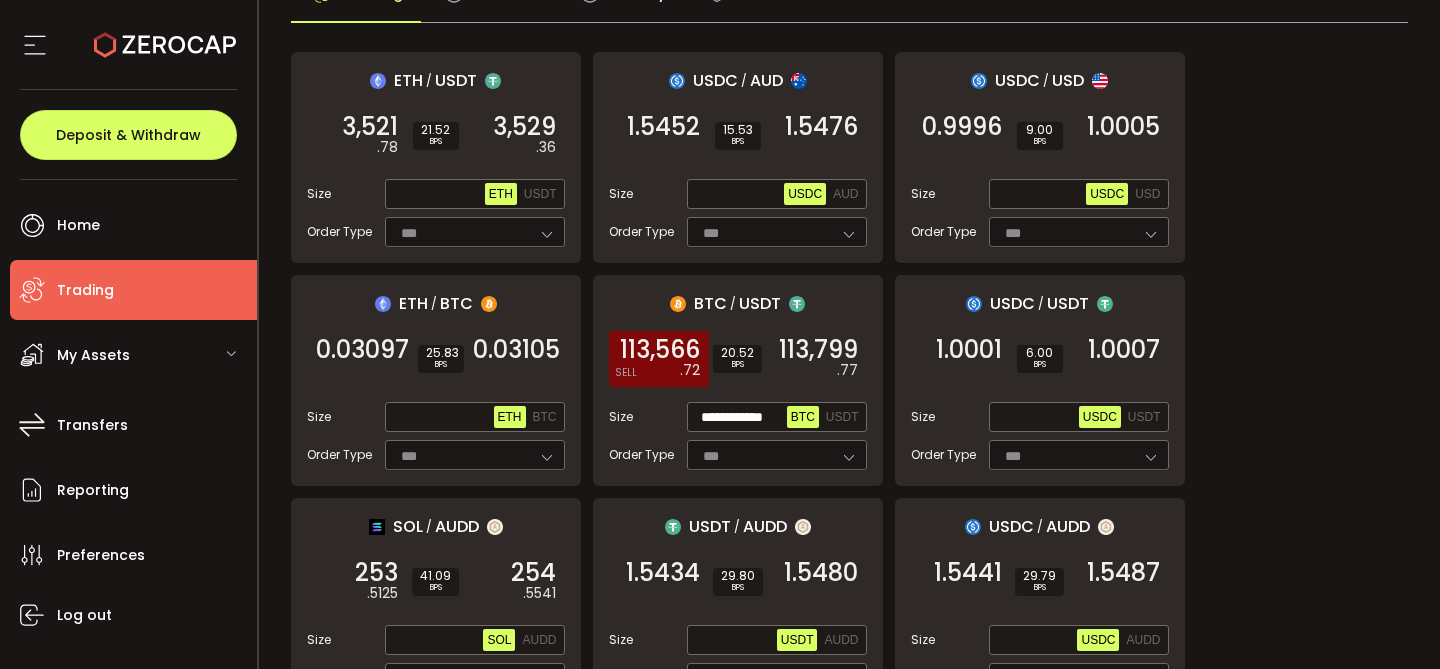 click on "113,566" at bounding box center [660, 350] 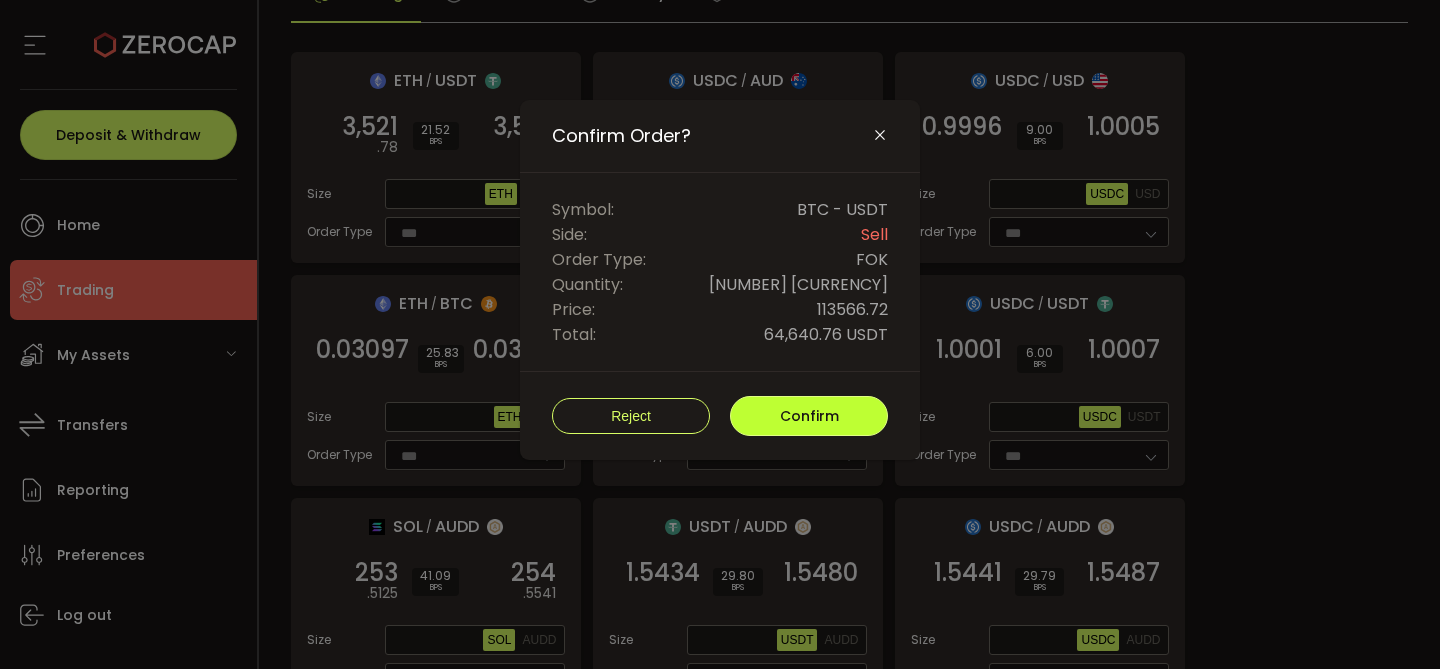 click on "Confirm" at bounding box center [809, 416] 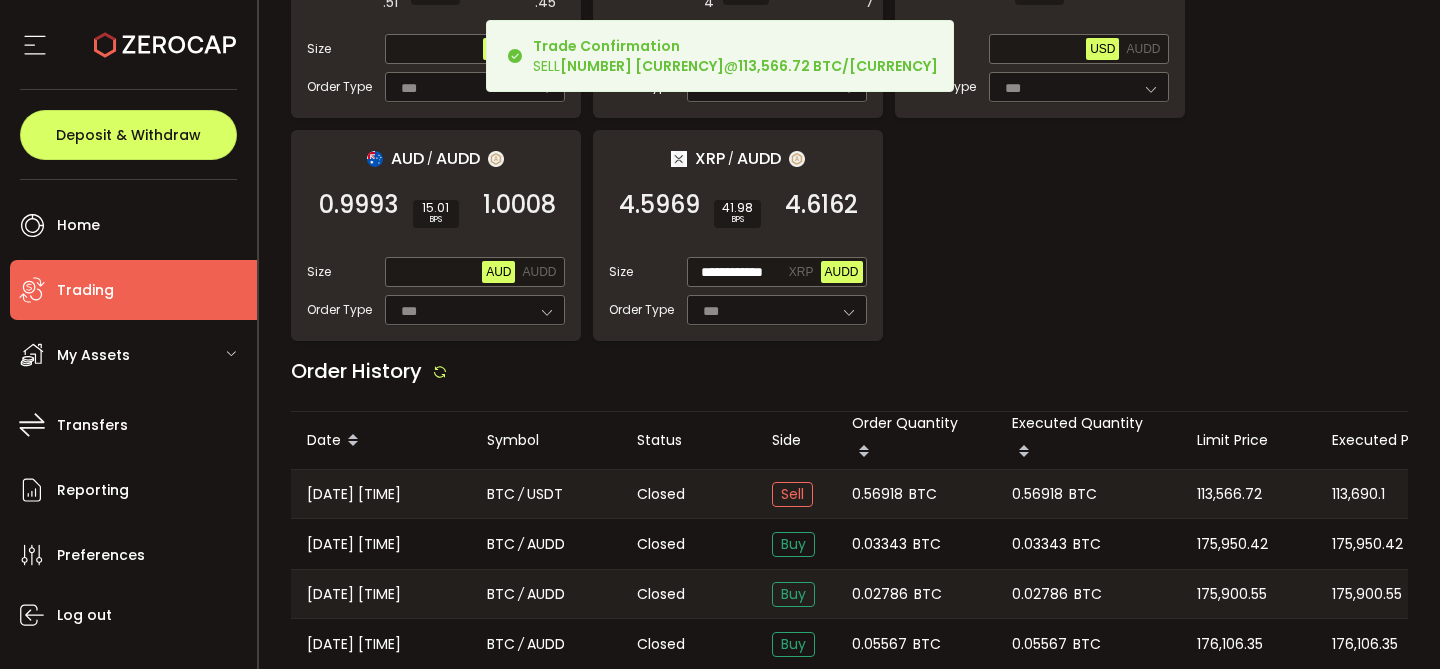 scroll, scrollTop: 2228, scrollLeft: 0, axis: vertical 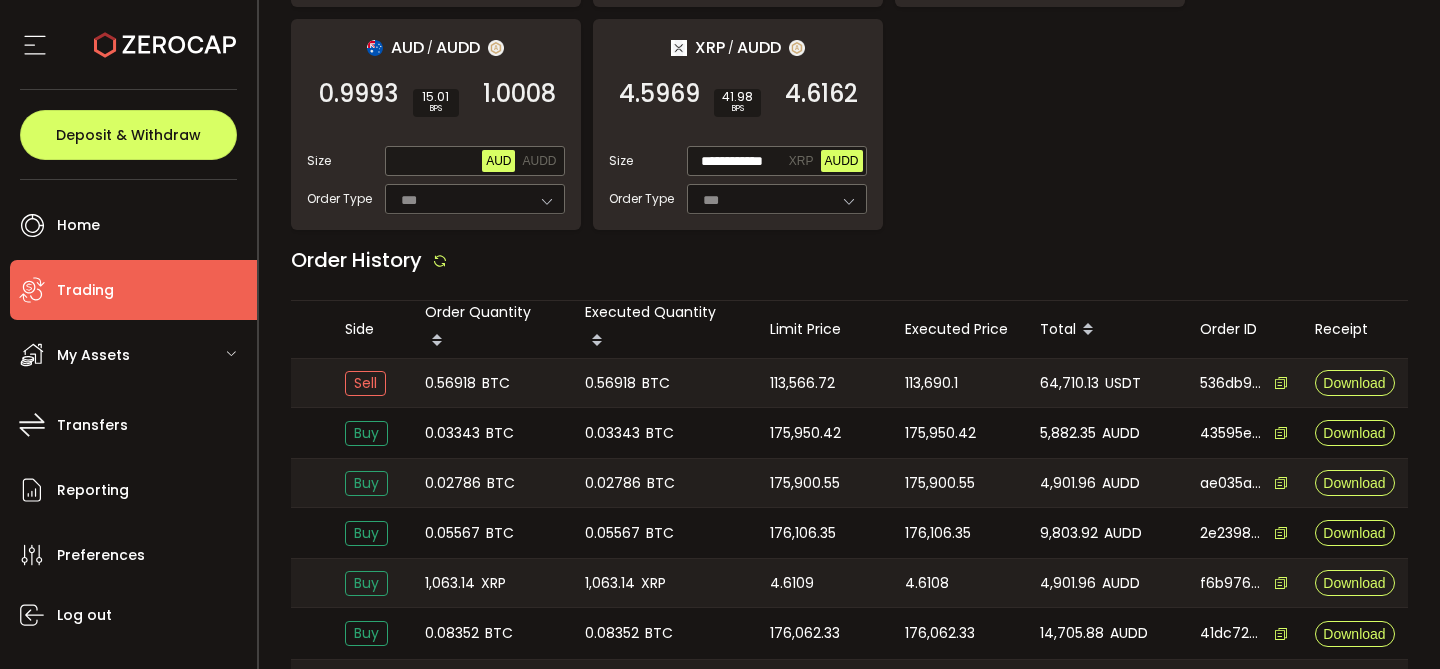 click on "64,710.13" at bounding box center (1069, 383) 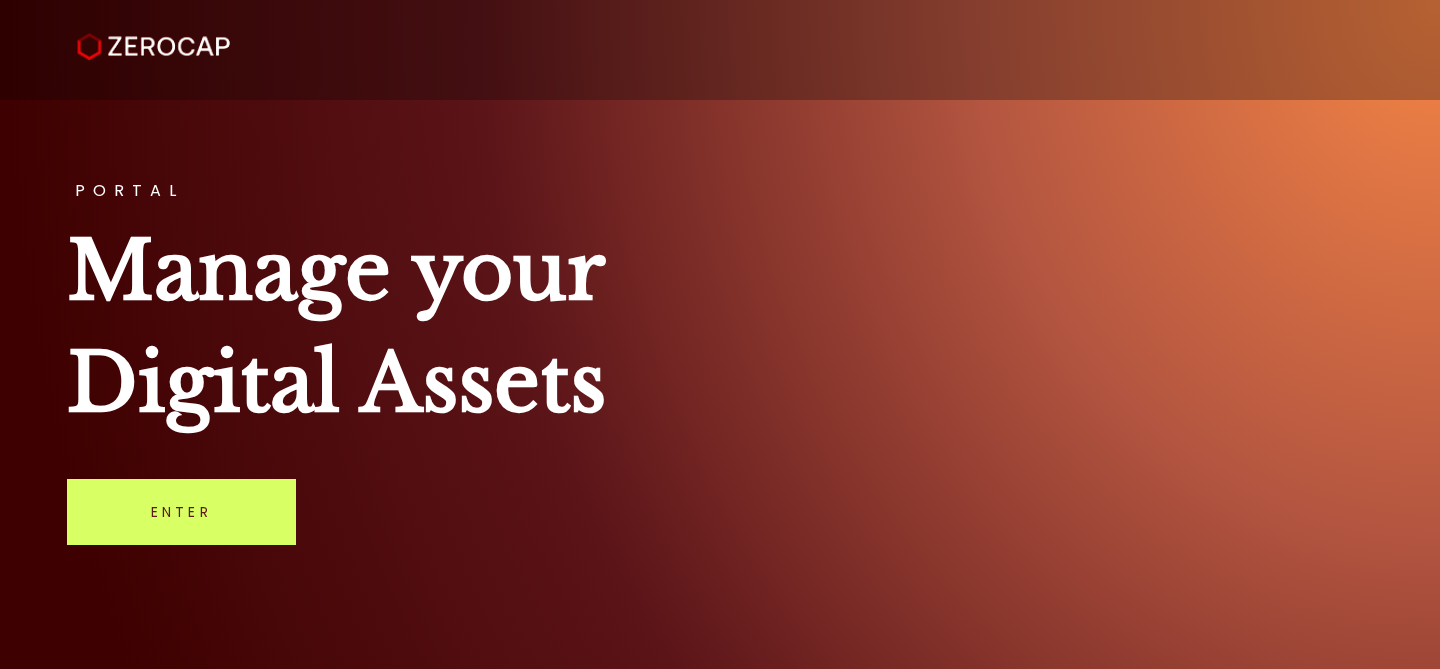 scroll, scrollTop: 0, scrollLeft: 0, axis: both 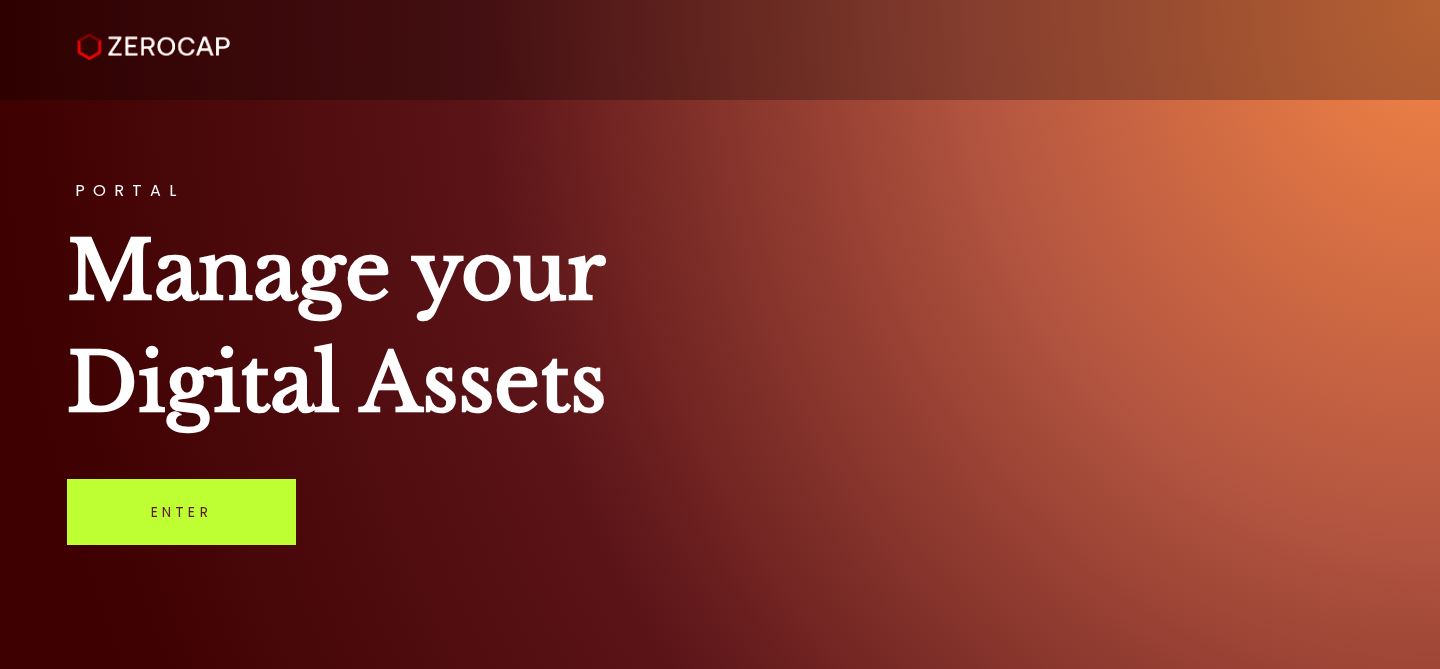 click on "Enter" at bounding box center [181, 512] 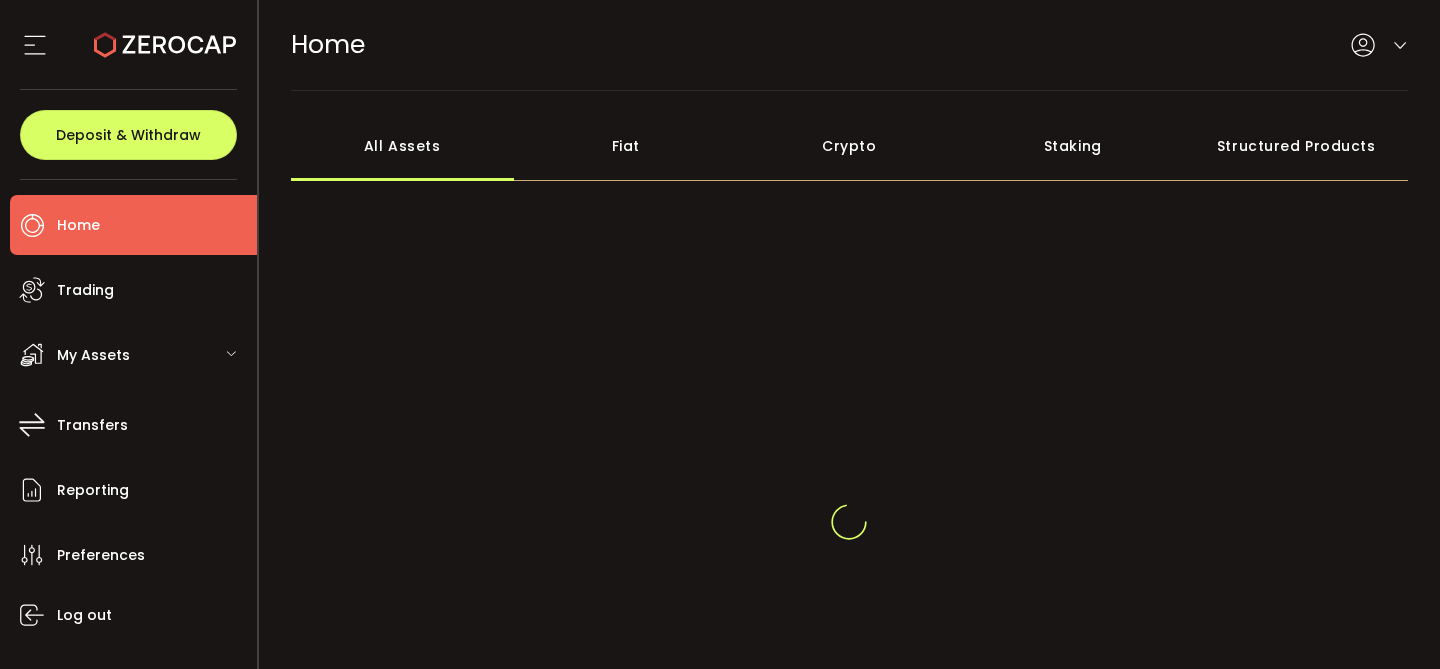 scroll, scrollTop: 0, scrollLeft: 0, axis: both 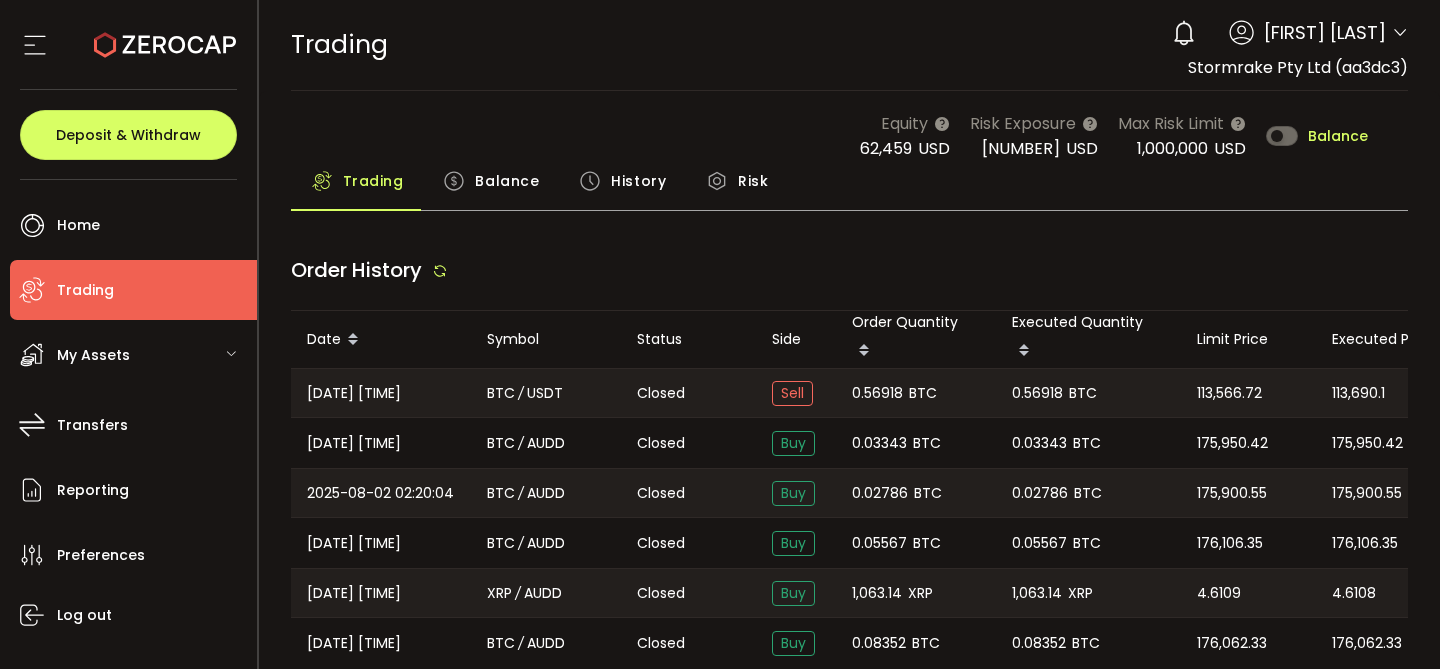 type on "***" 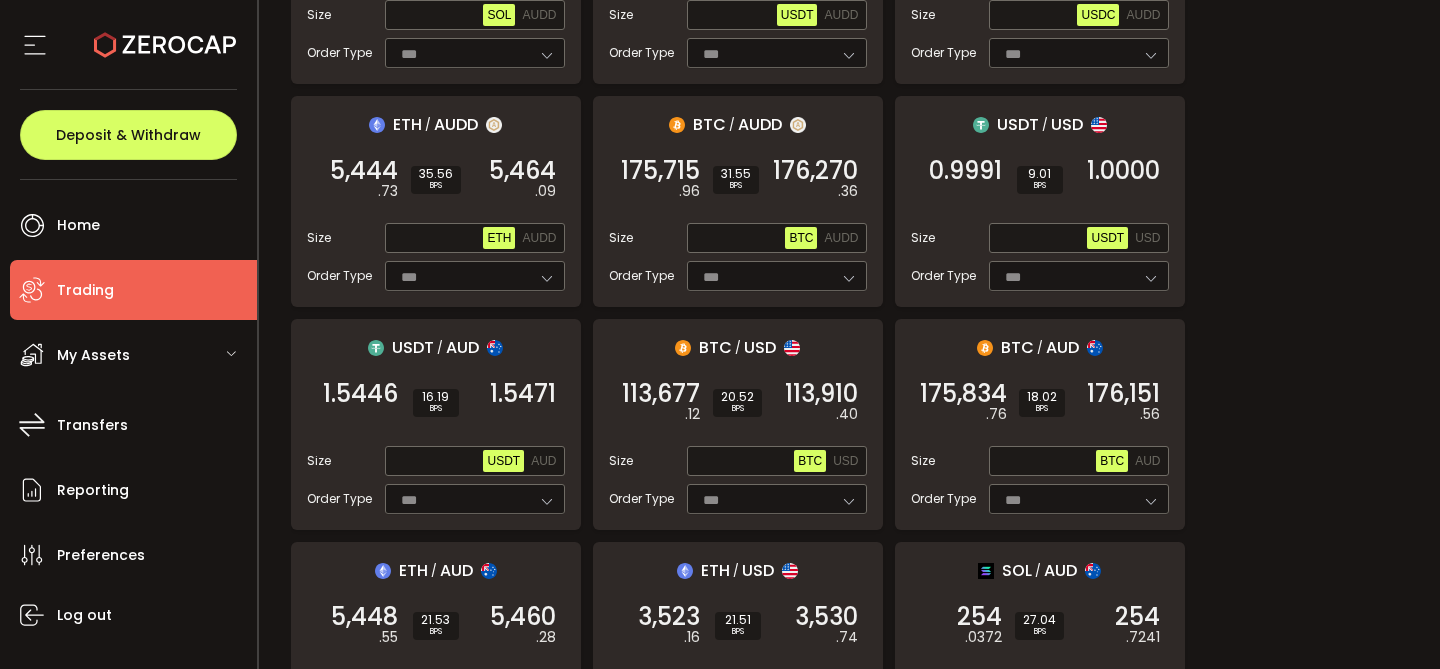 scroll, scrollTop: 795, scrollLeft: 0, axis: vertical 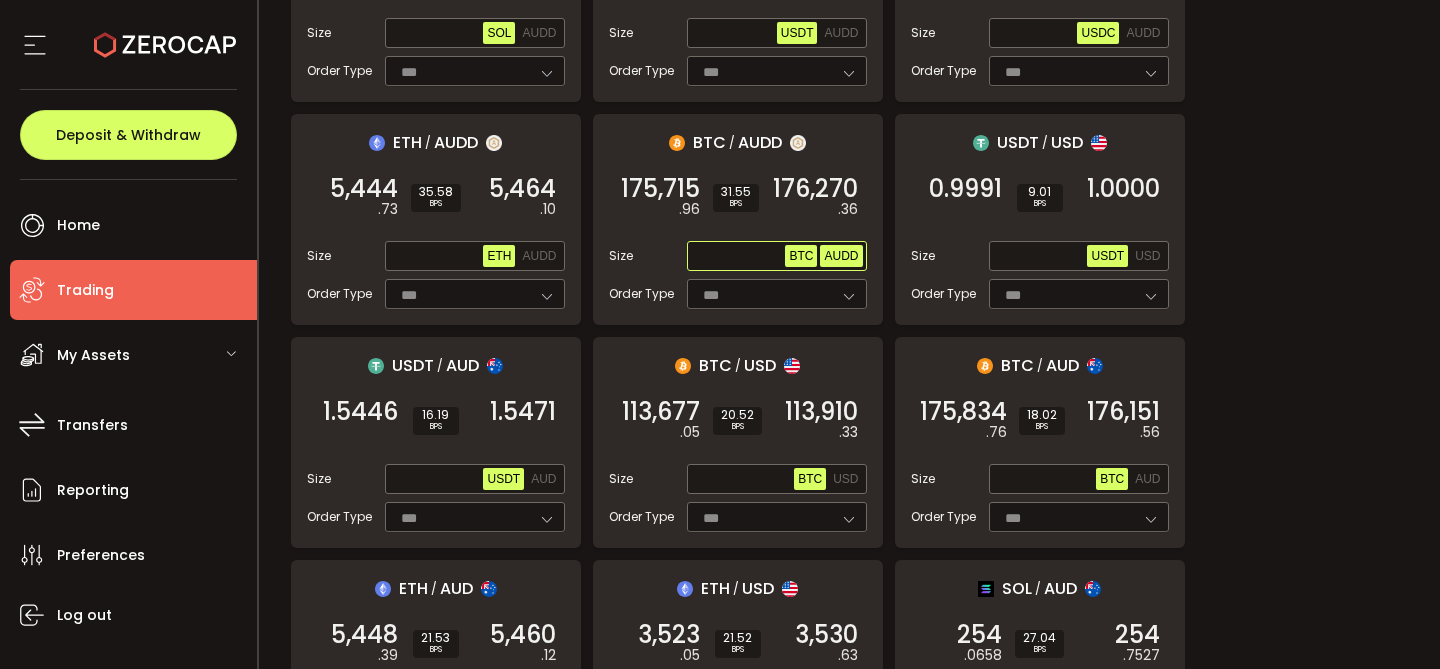 click on "AUDD" at bounding box center (841, 256) 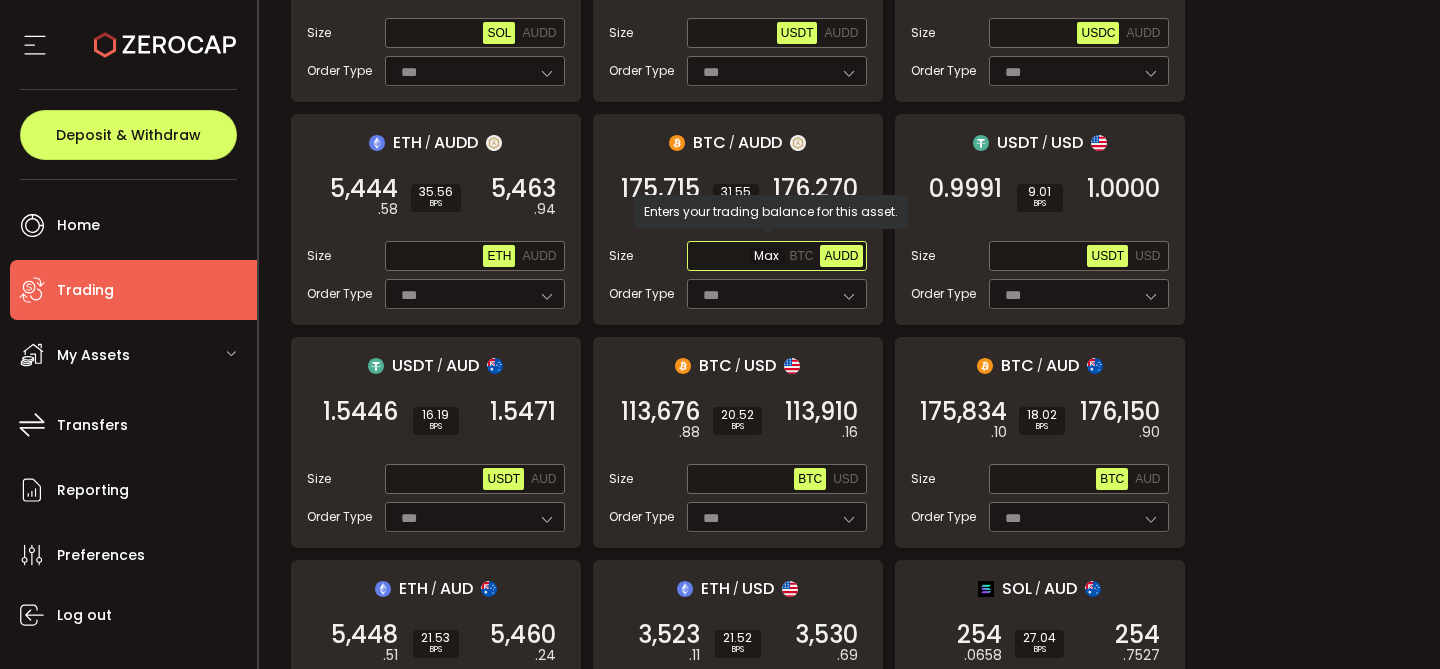 click at bounding box center [738, 257] 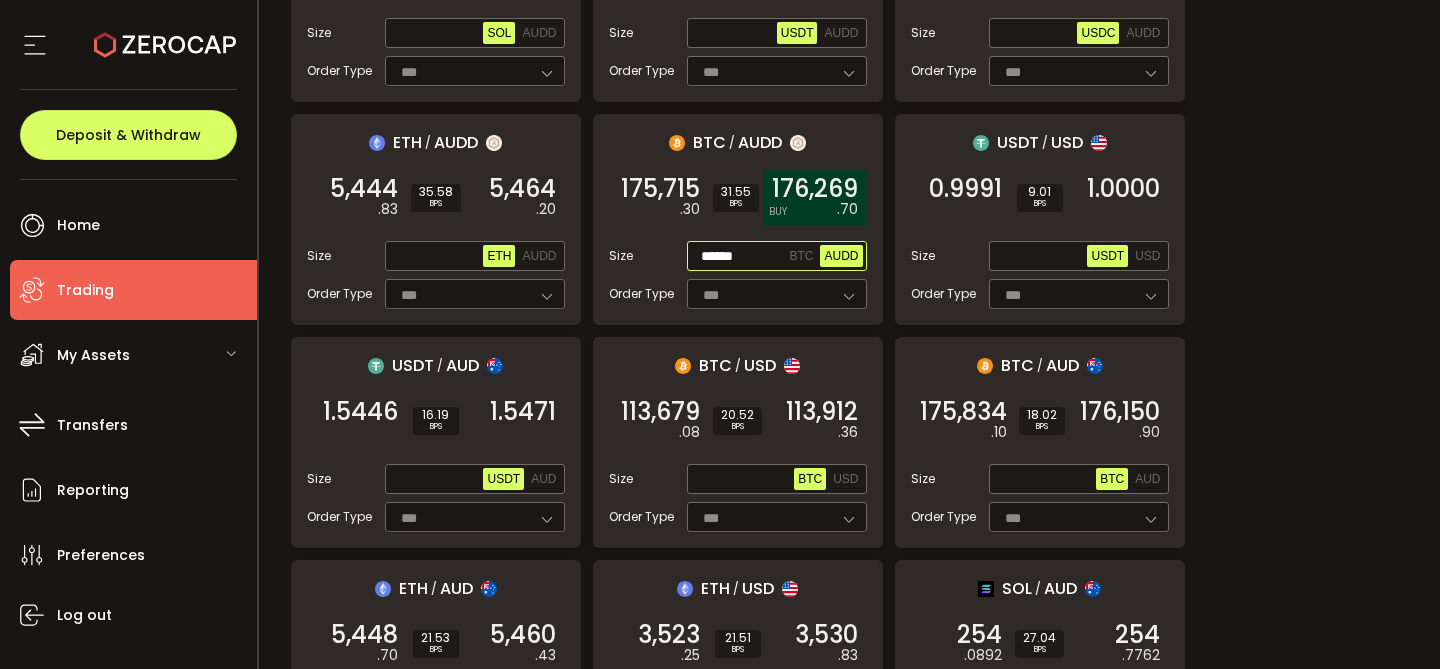 type on "******" 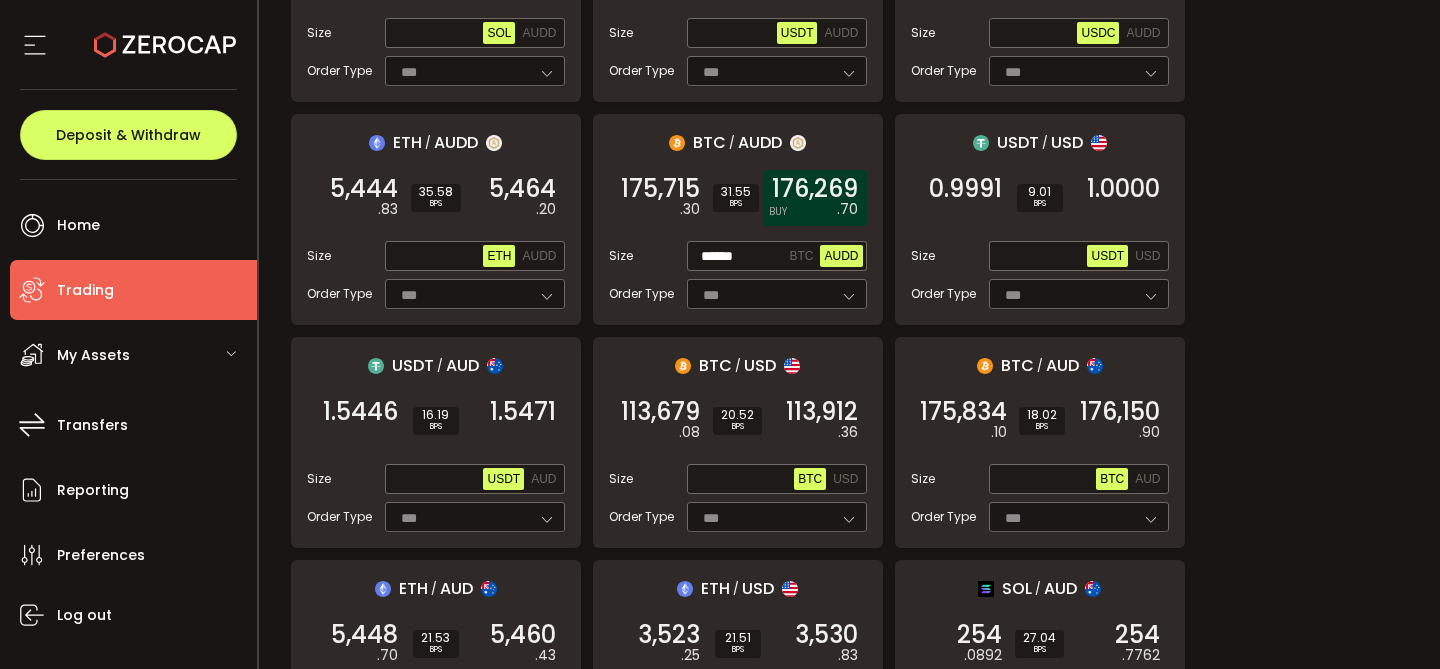 click on "176,269" at bounding box center (815, 189) 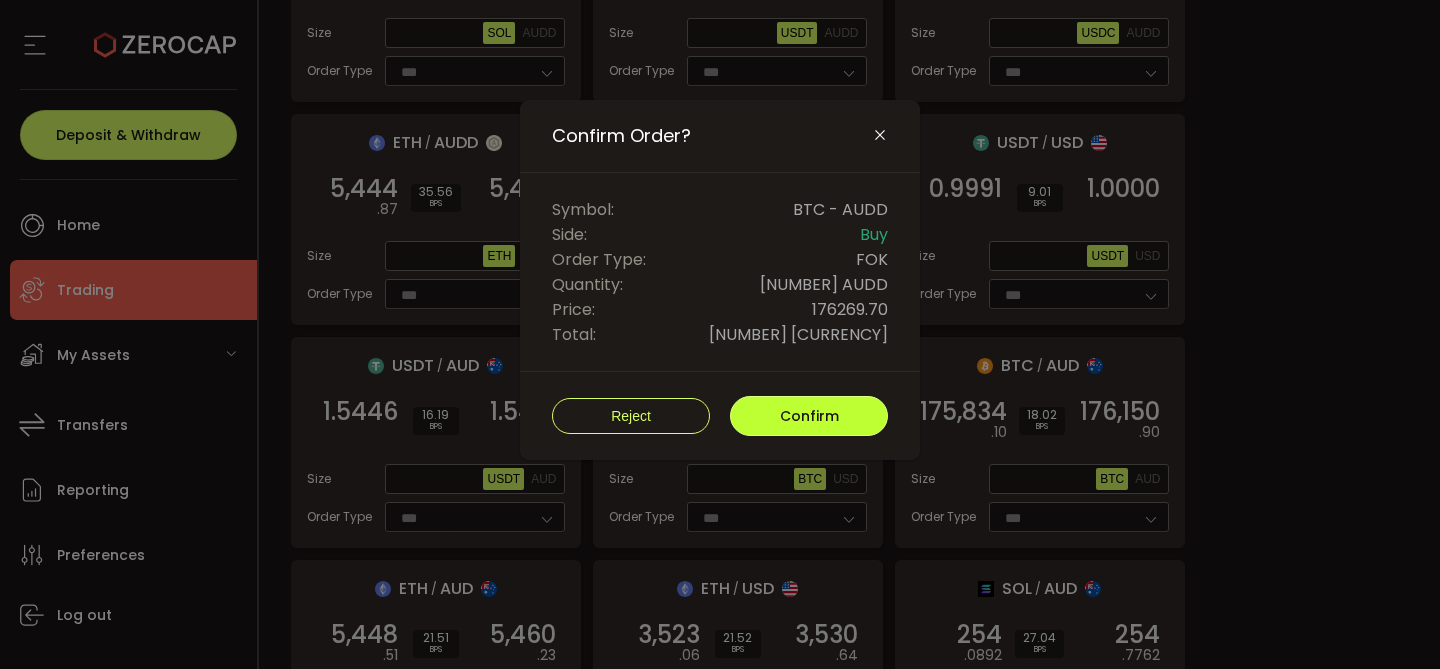 click on "Confirm" at bounding box center (809, 416) 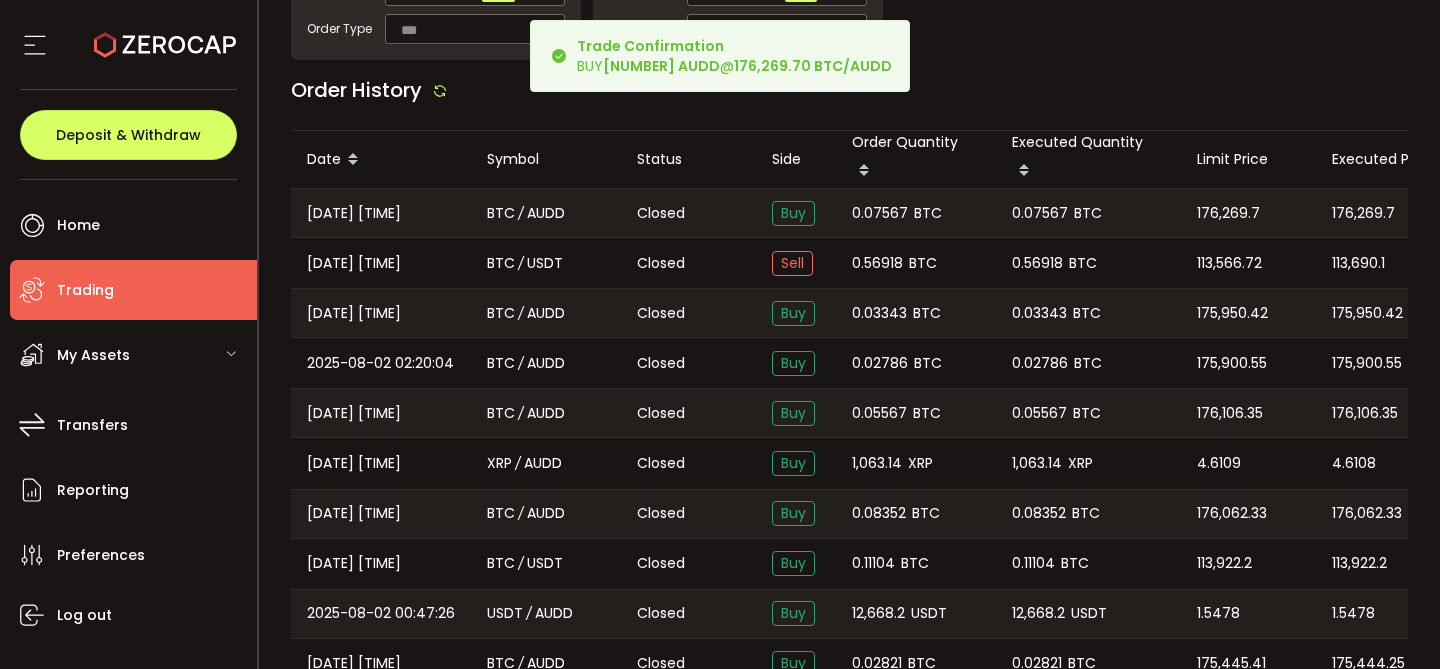 scroll, scrollTop: 2397, scrollLeft: 0, axis: vertical 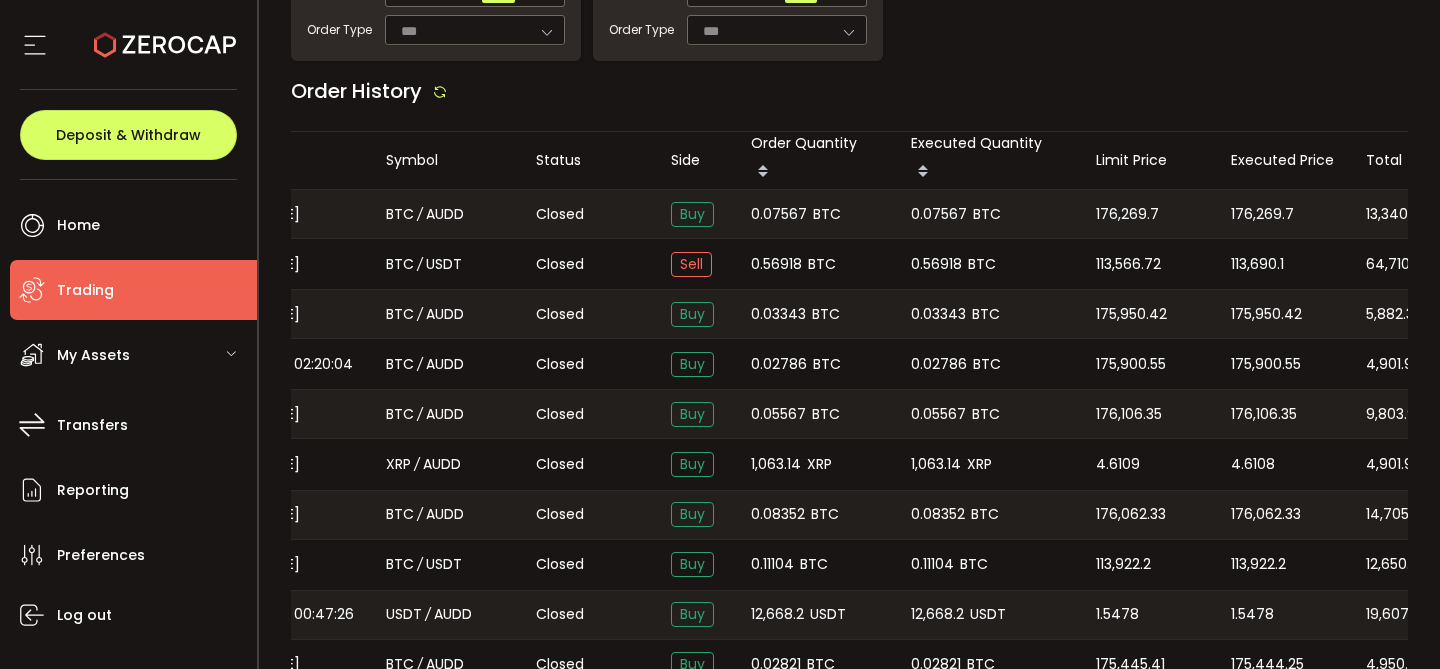 click on "176,269.7" at bounding box center (1262, 214) 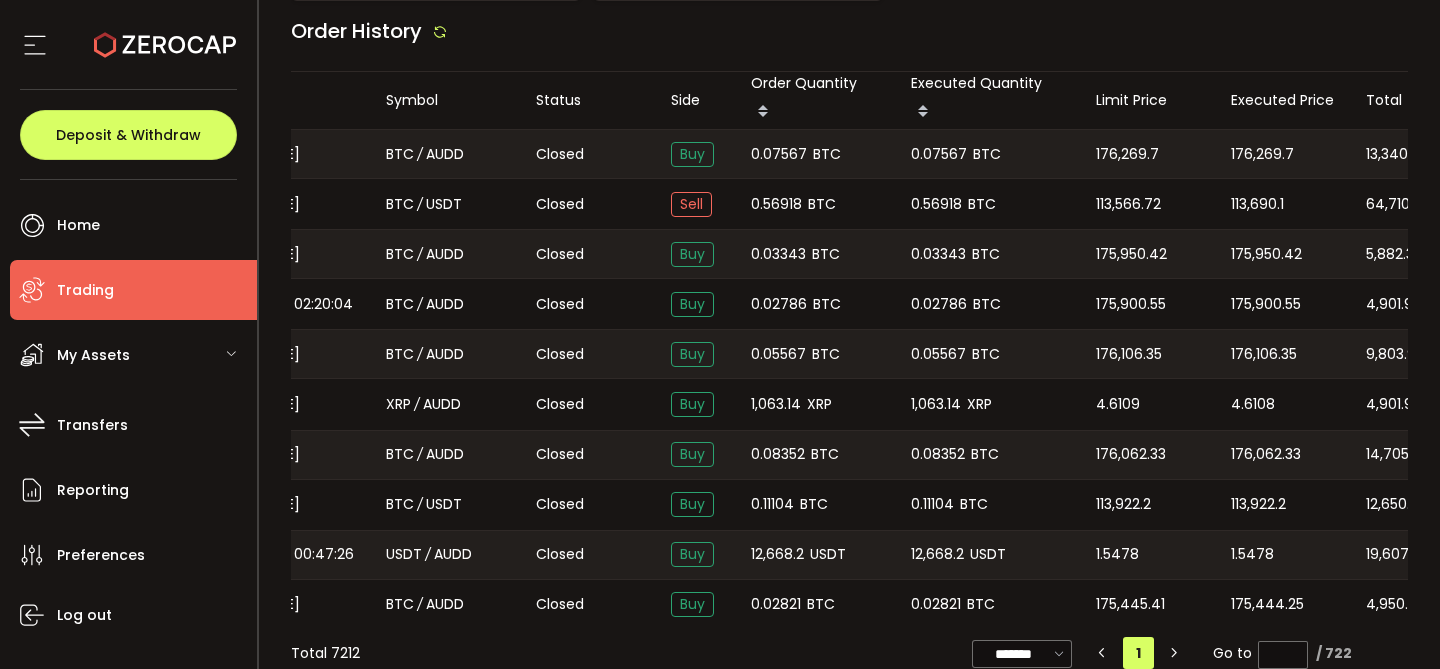 scroll, scrollTop: 2471, scrollLeft: 0, axis: vertical 